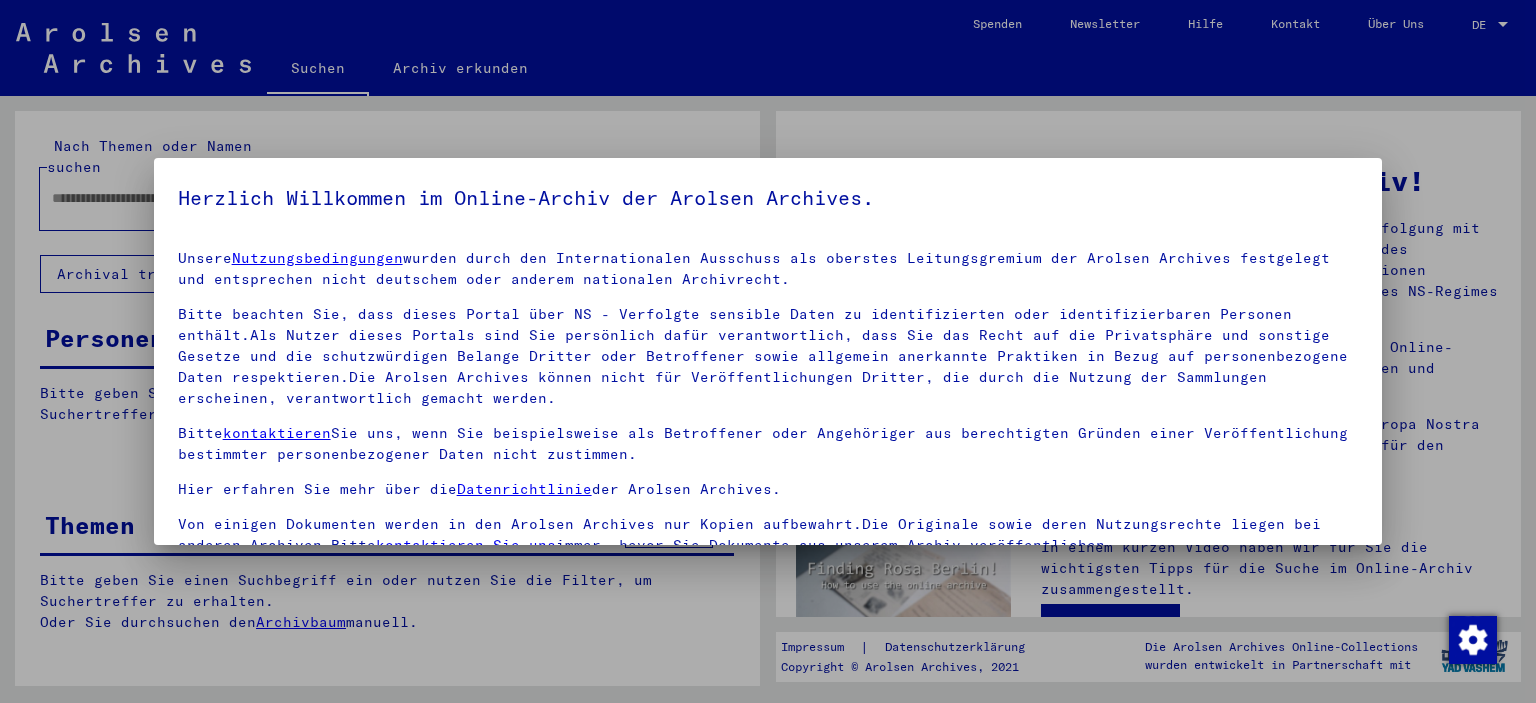 scroll, scrollTop: 0, scrollLeft: 0, axis: both 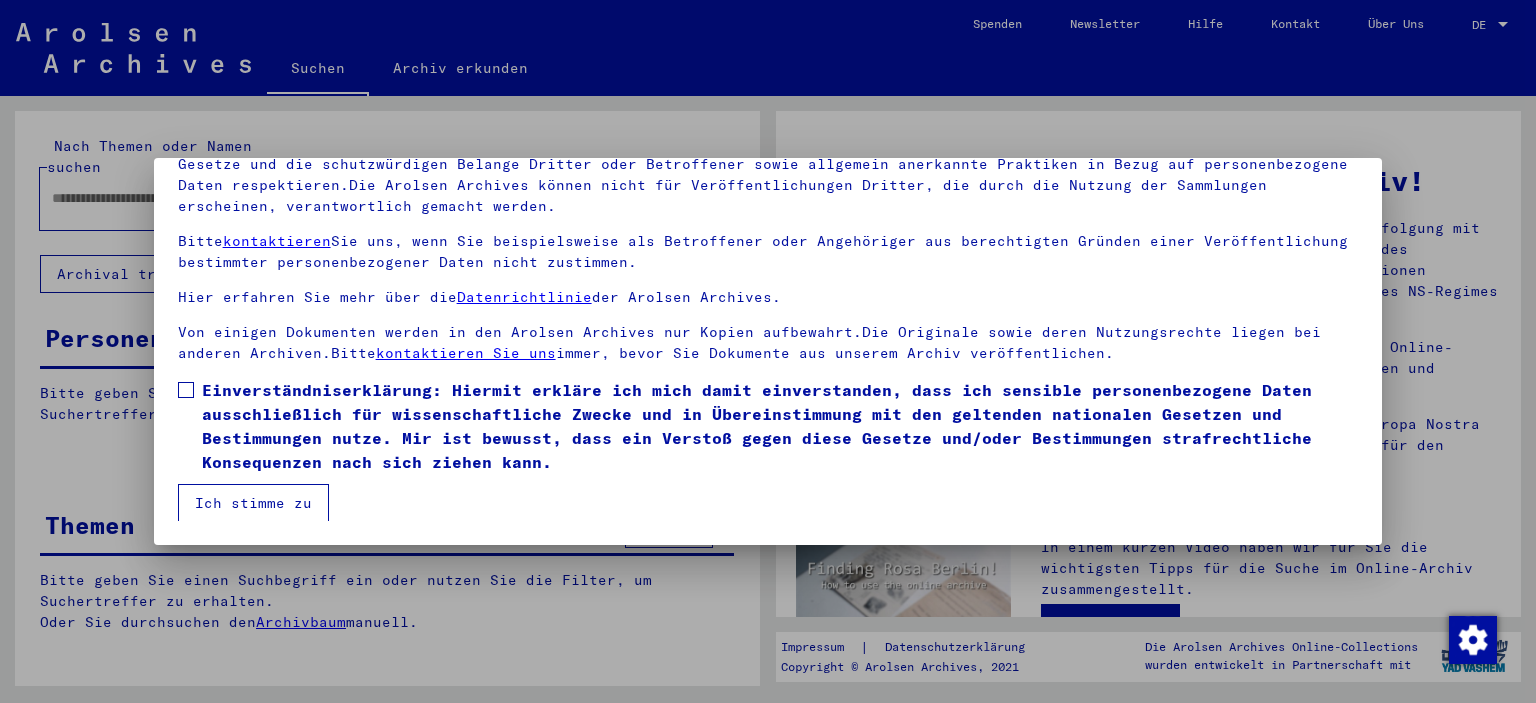 drag, startPoint x: 192, startPoint y: 375, endPoint x: 210, endPoint y: 410, distance: 39.357338 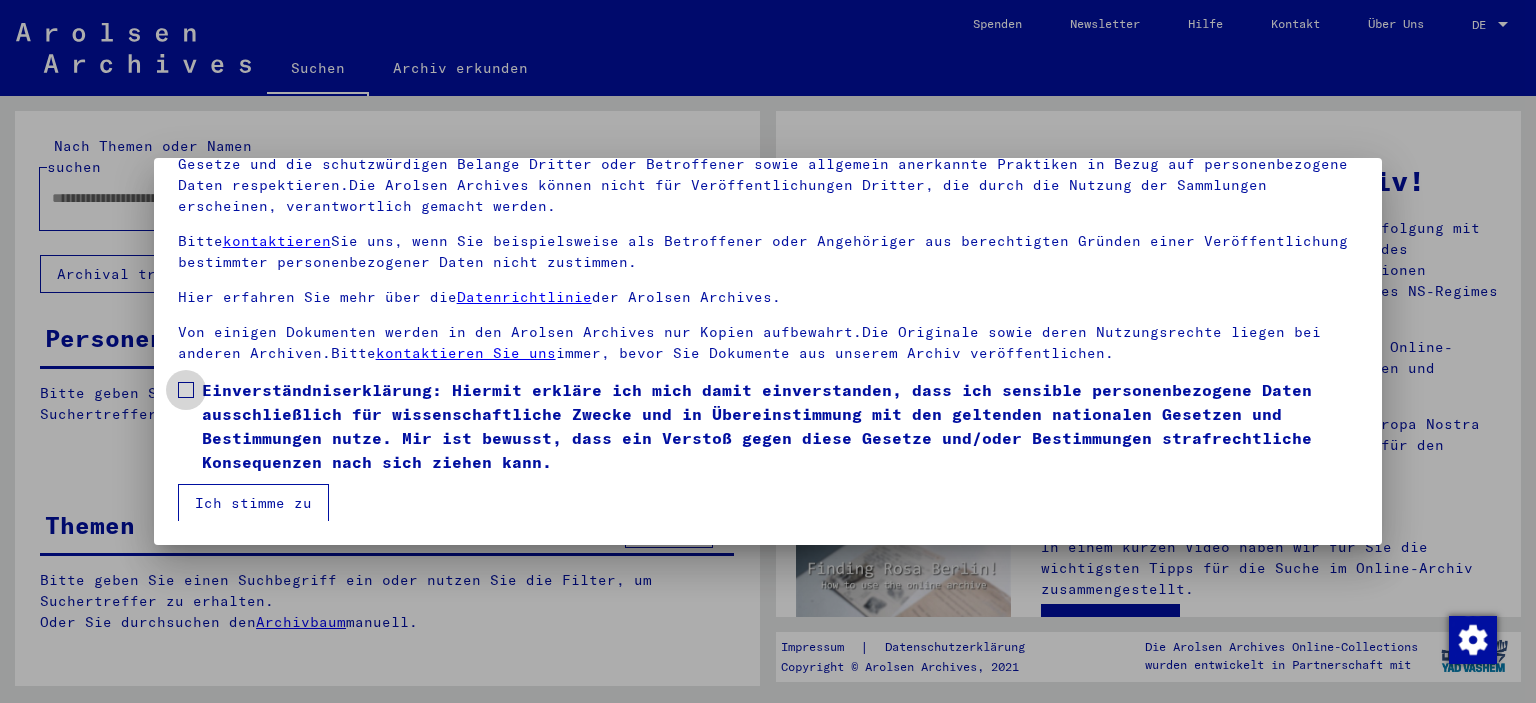 click at bounding box center [186, 390] 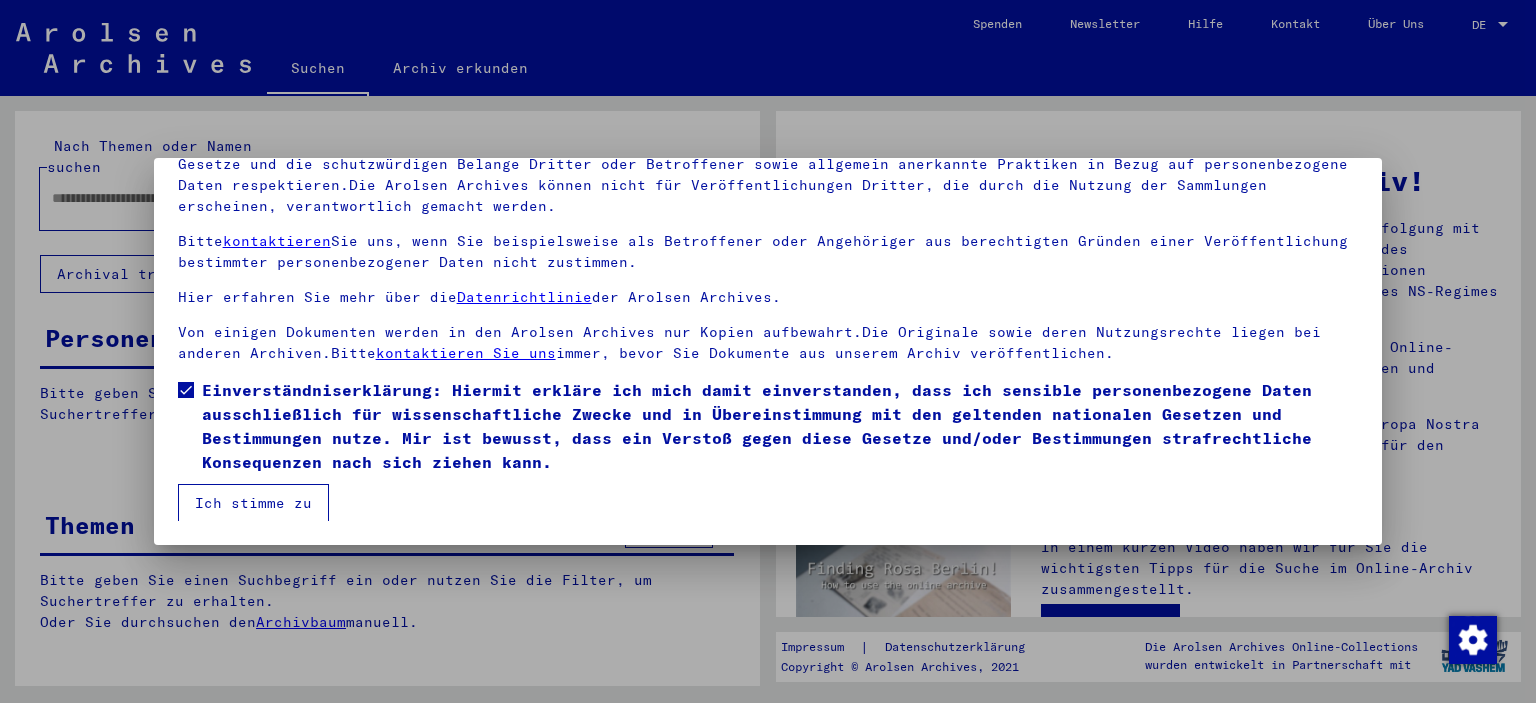 click on "Ich stimme zu" at bounding box center (253, 503) 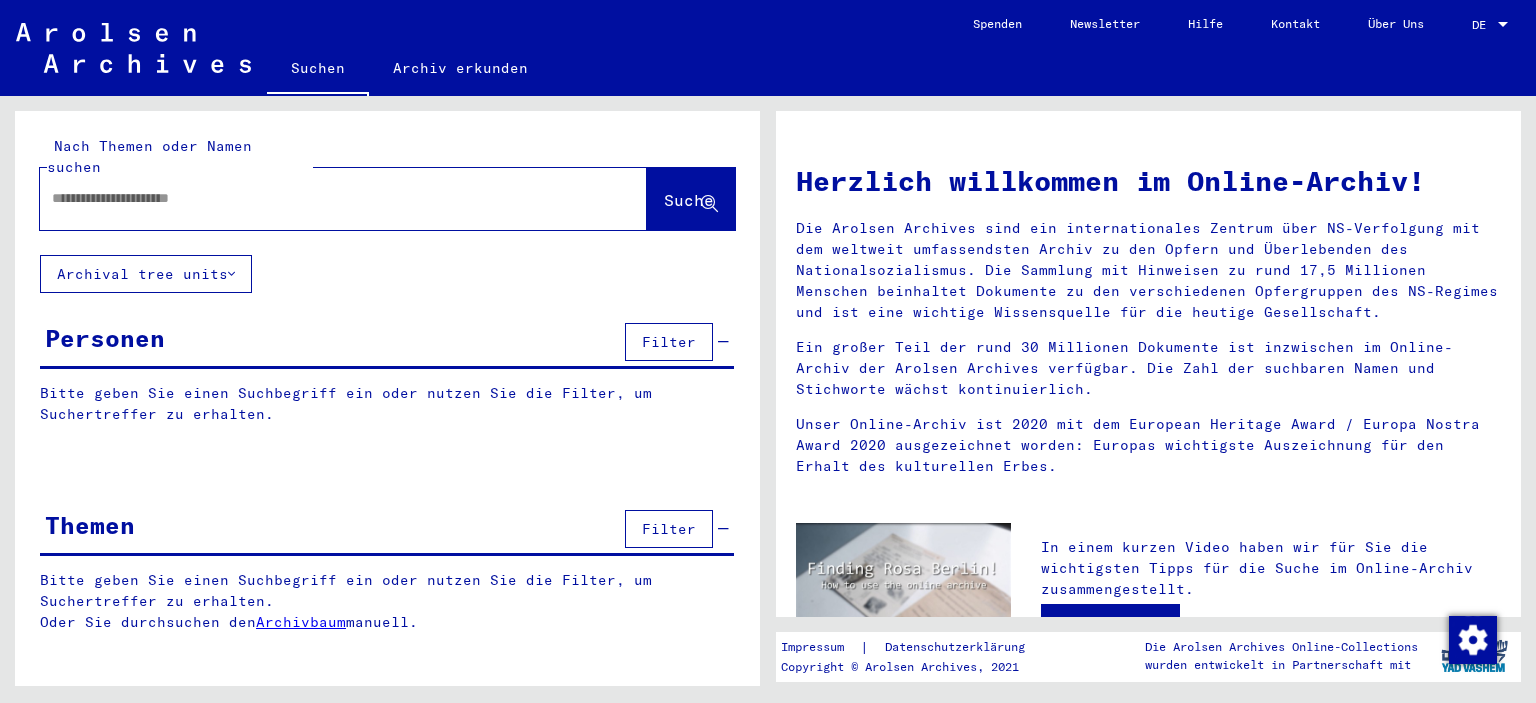click at bounding box center (319, 198) 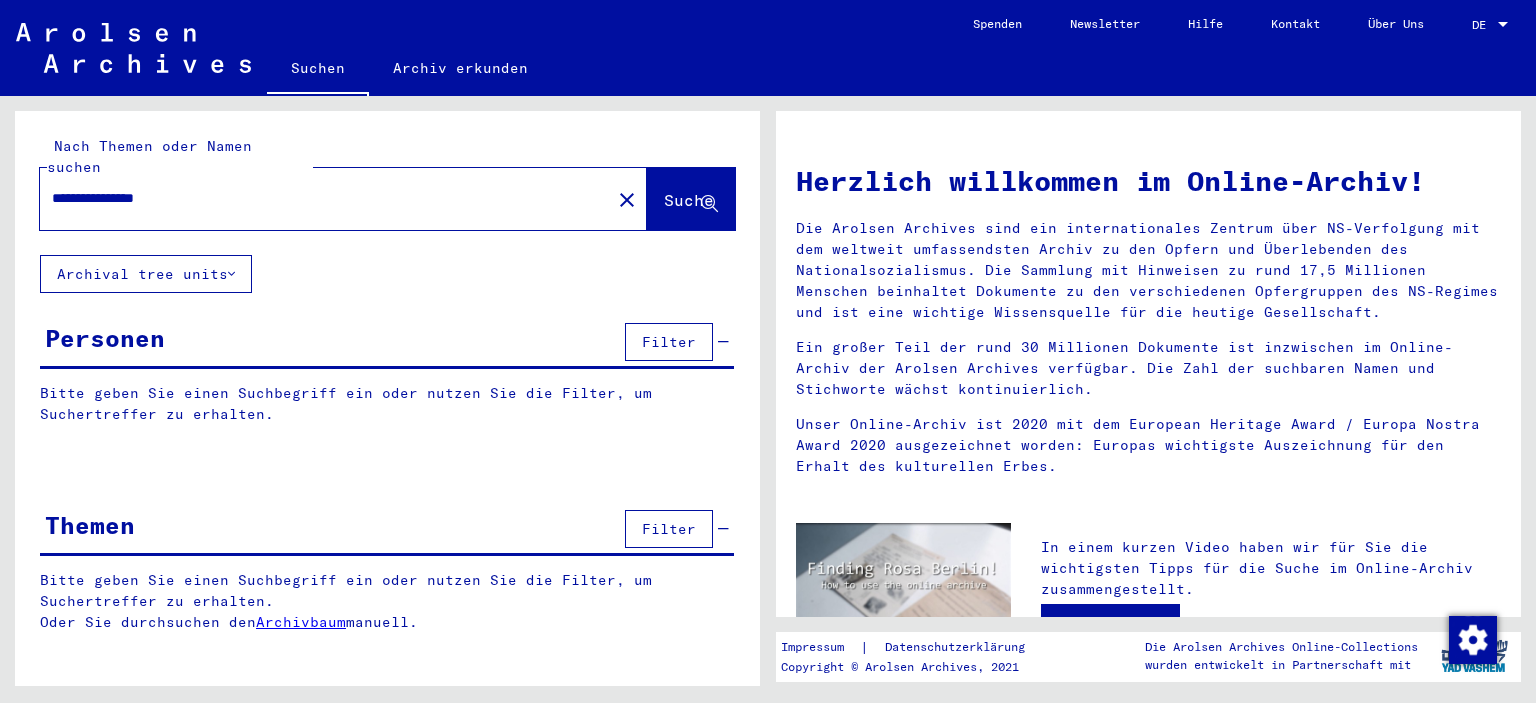 type on "**********" 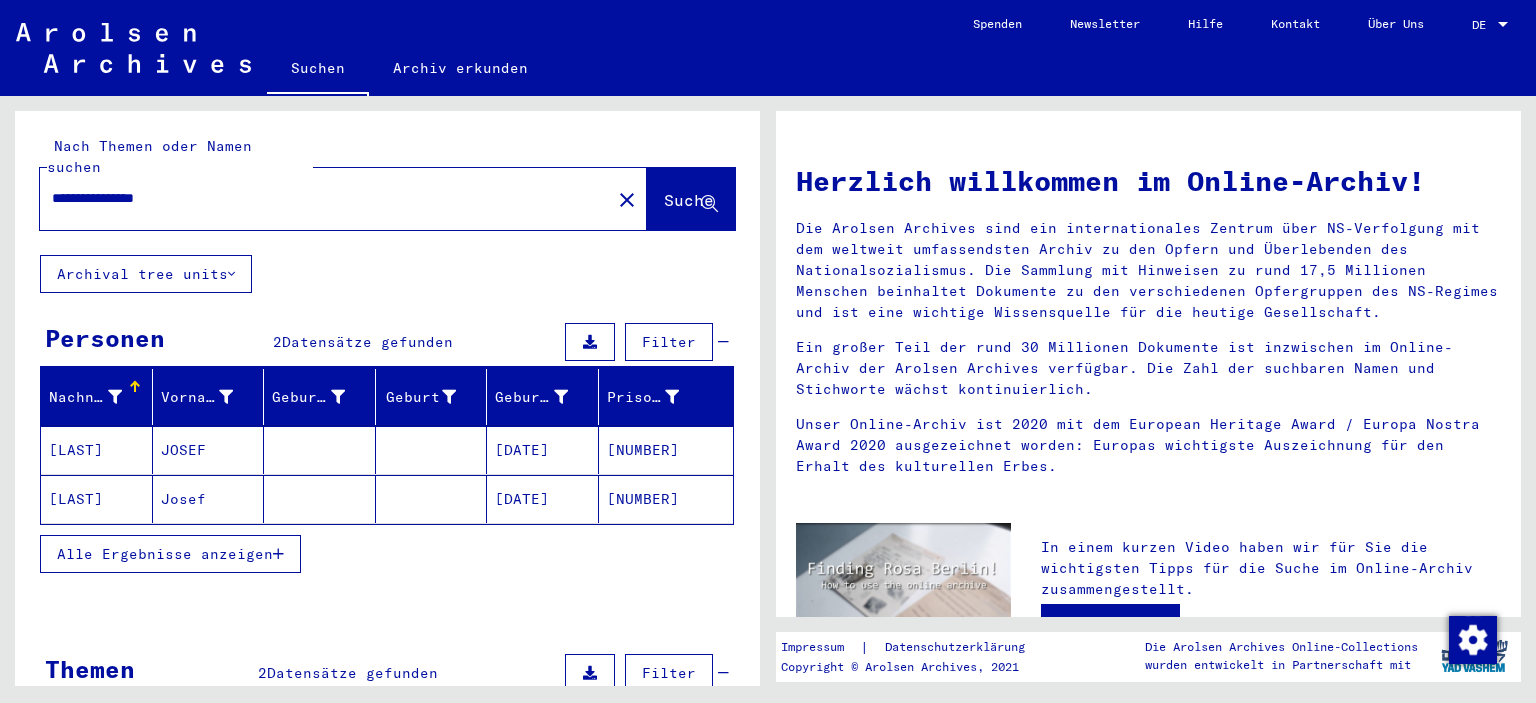 click on "JOSEF" at bounding box center (209, 499) 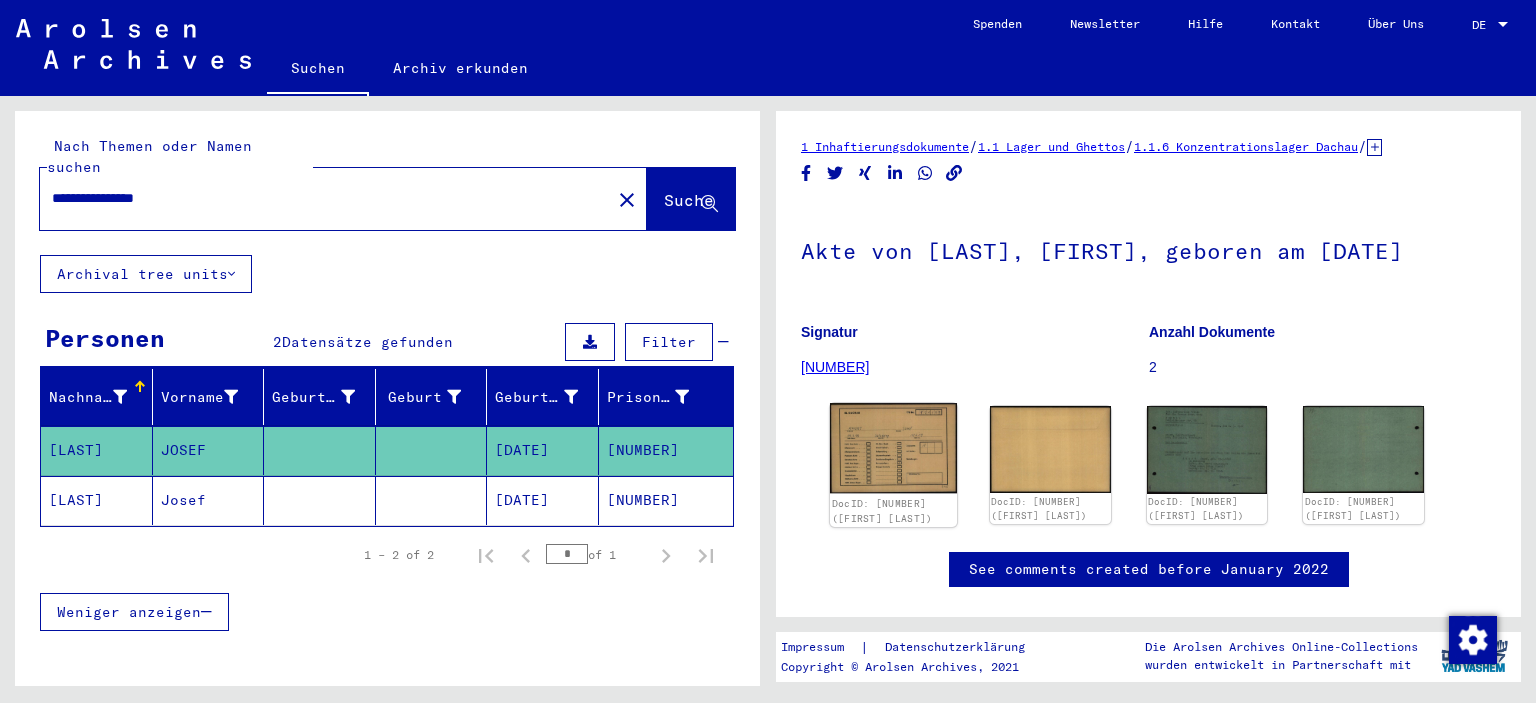 click 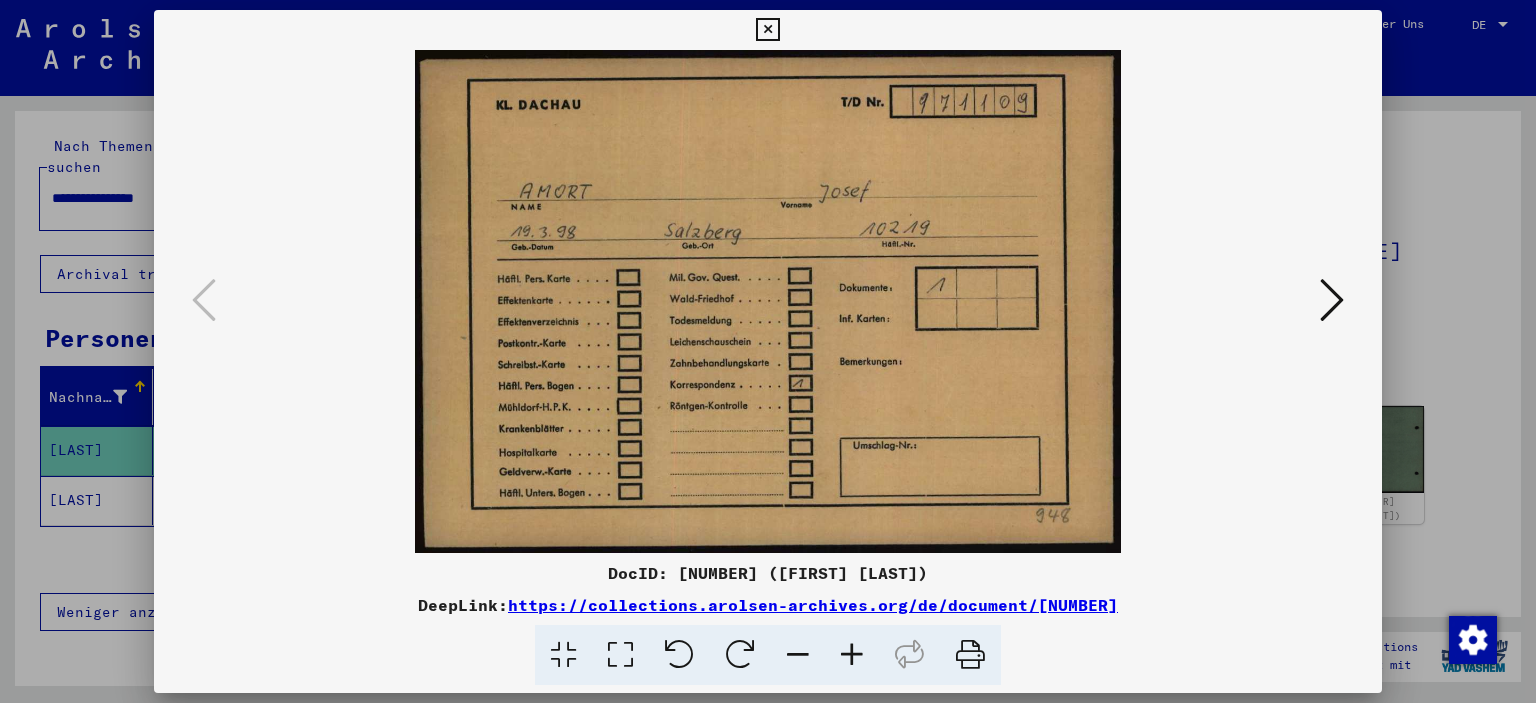 click at bounding box center (1332, 300) 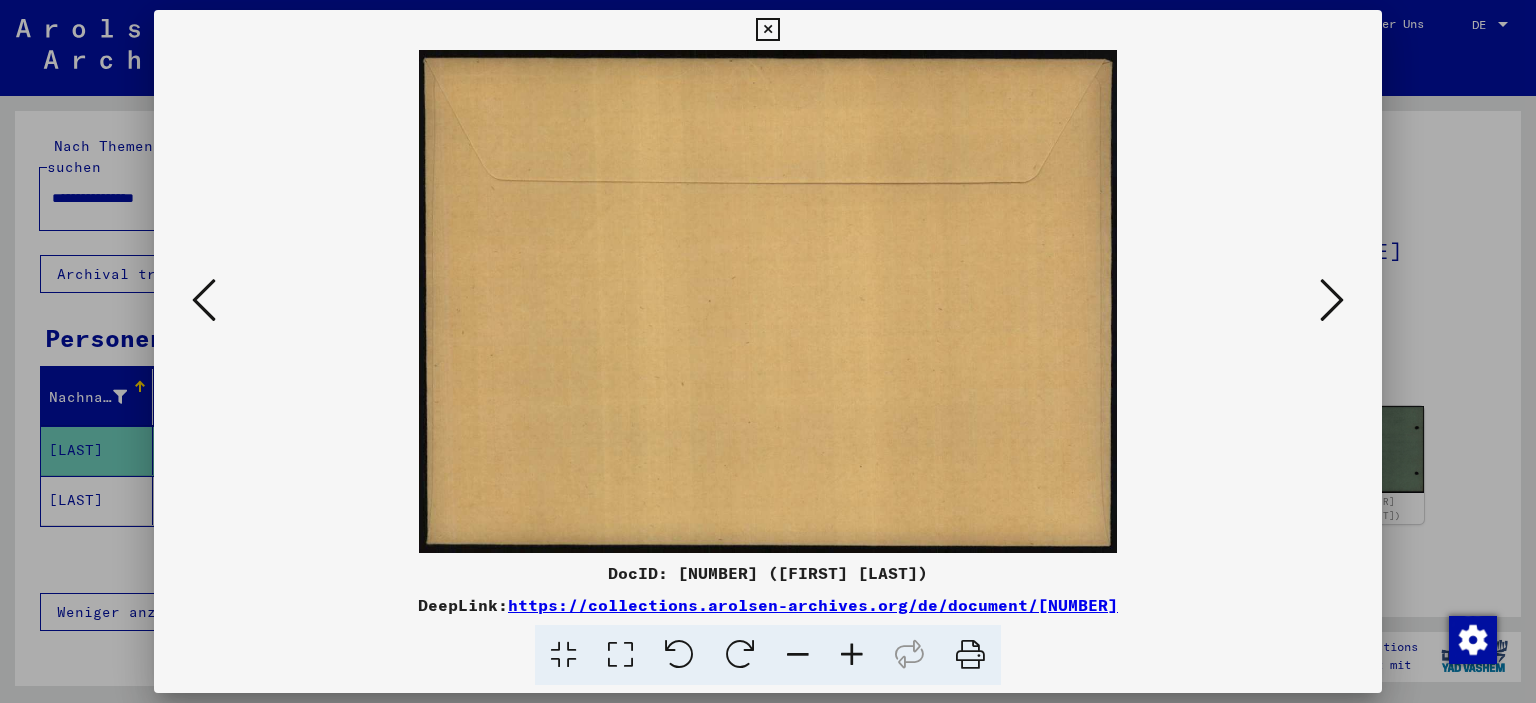 click at bounding box center (1332, 300) 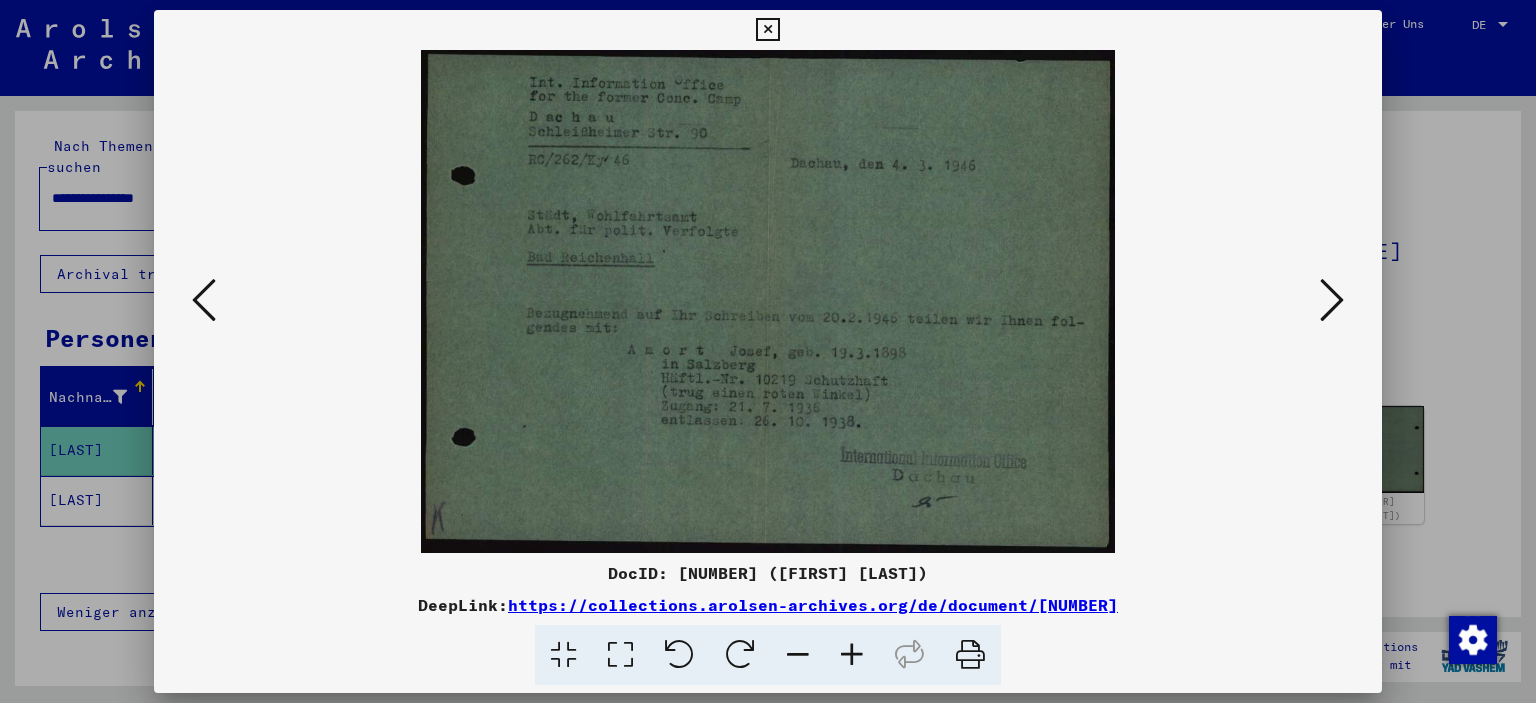 type 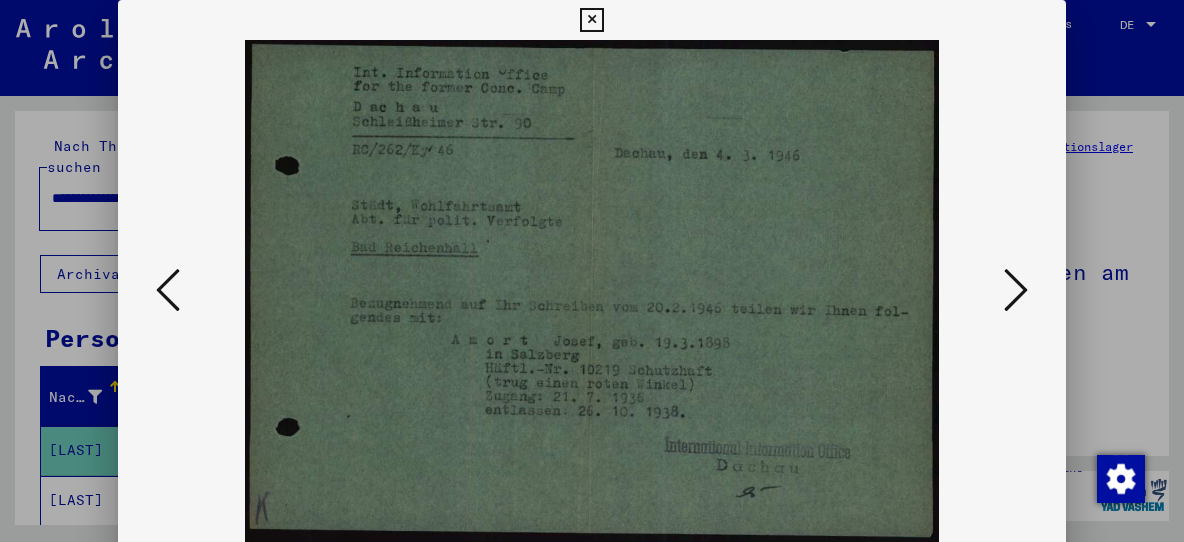 click at bounding box center (1016, 290) 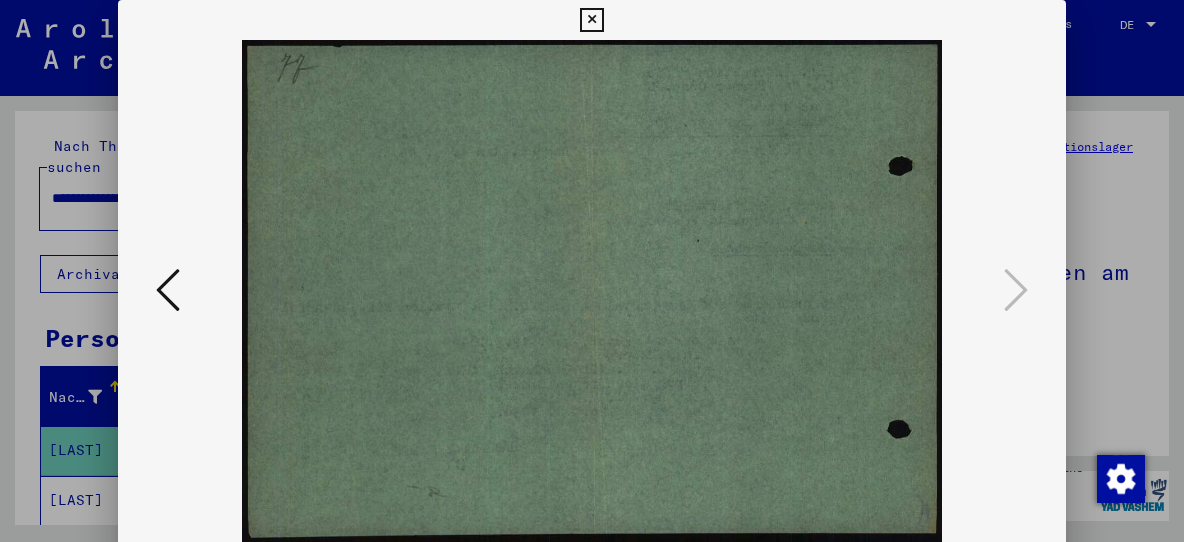 click at bounding box center (591, 20) 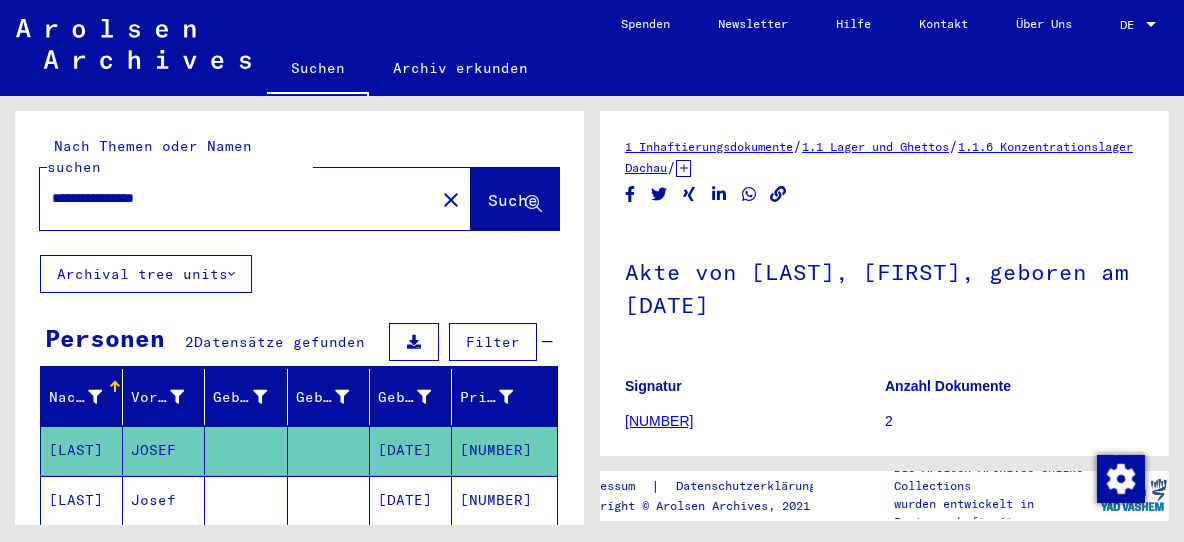click on "[DATE]" 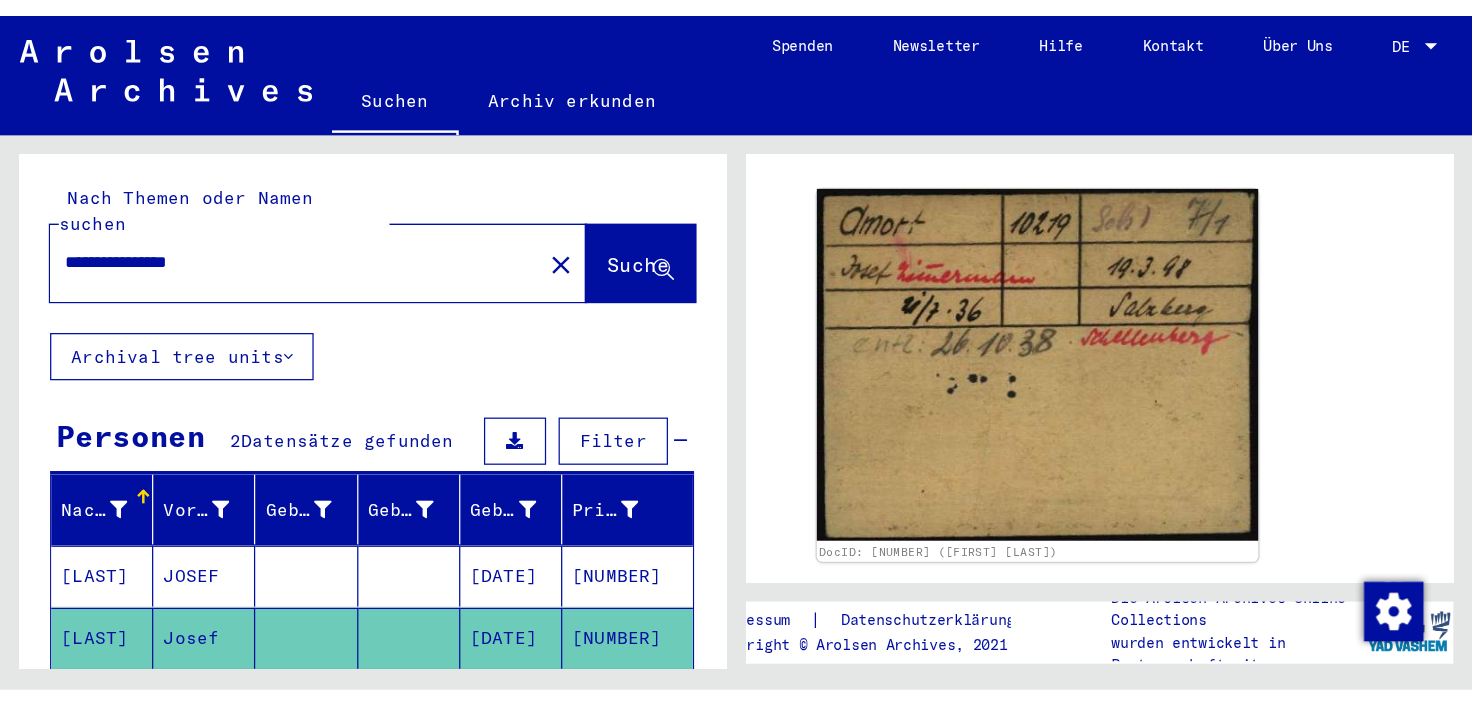 scroll, scrollTop: 214, scrollLeft: 0, axis: vertical 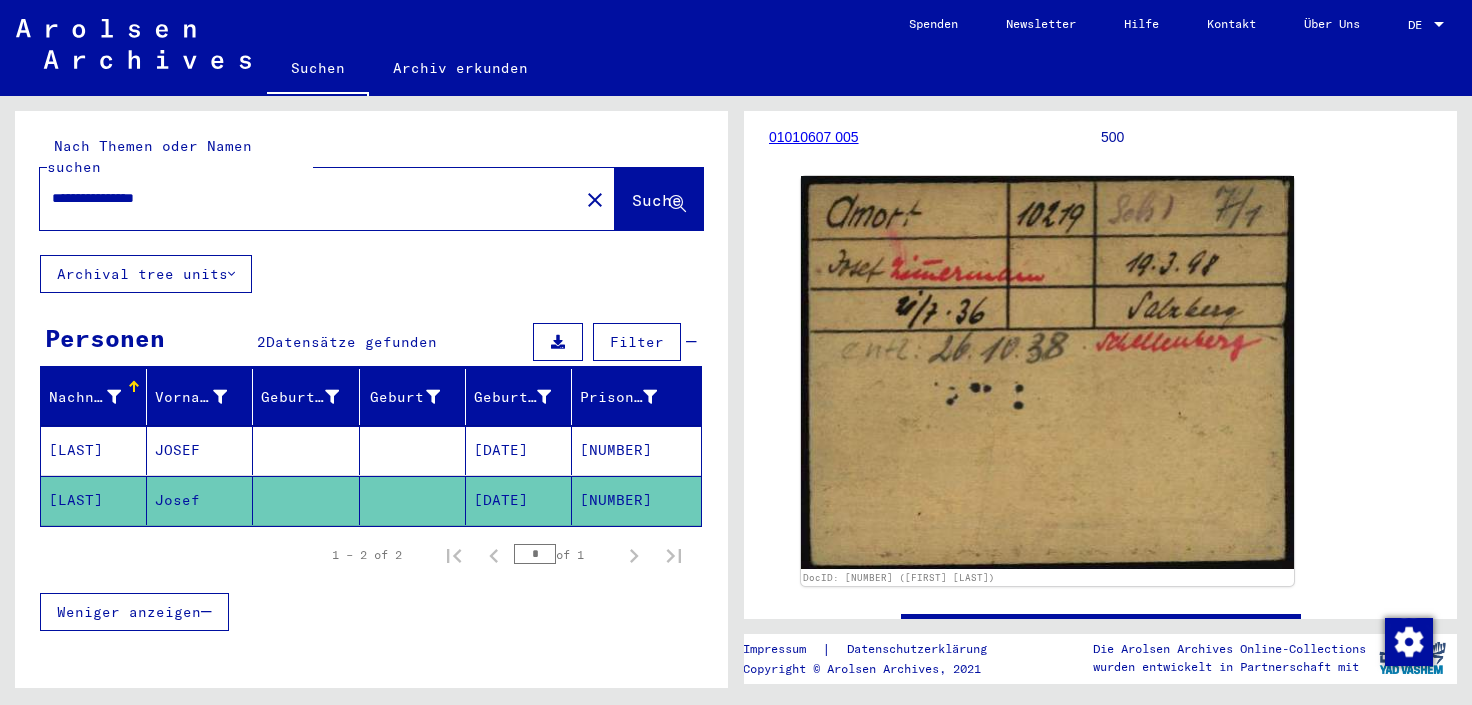 click on "[DATE]" at bounding box center (519, 500) 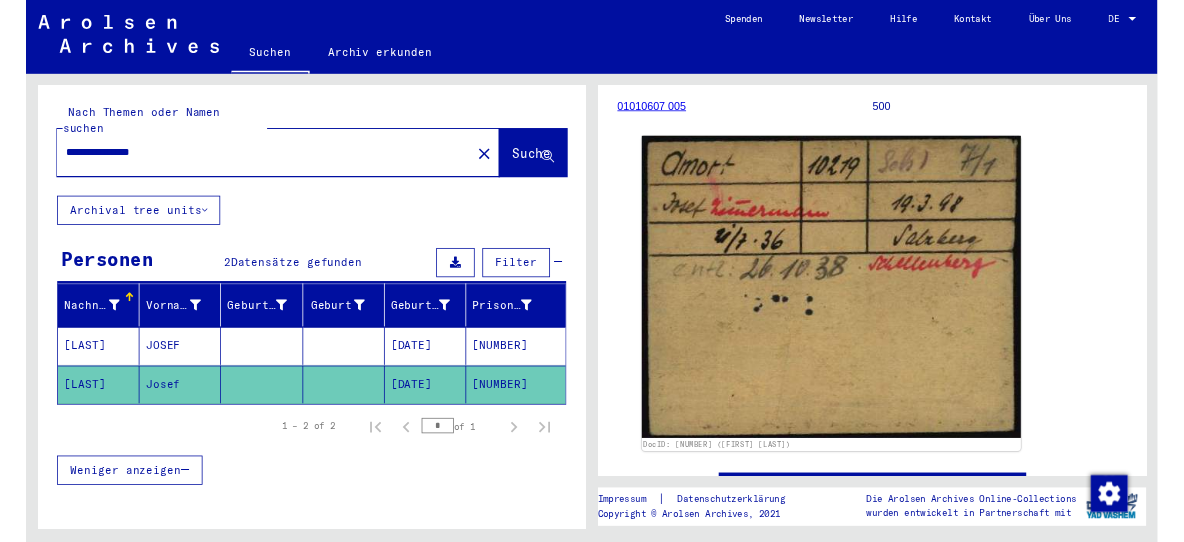 scroll, scrollTop: 0, scrollLeft: 0, axis: both 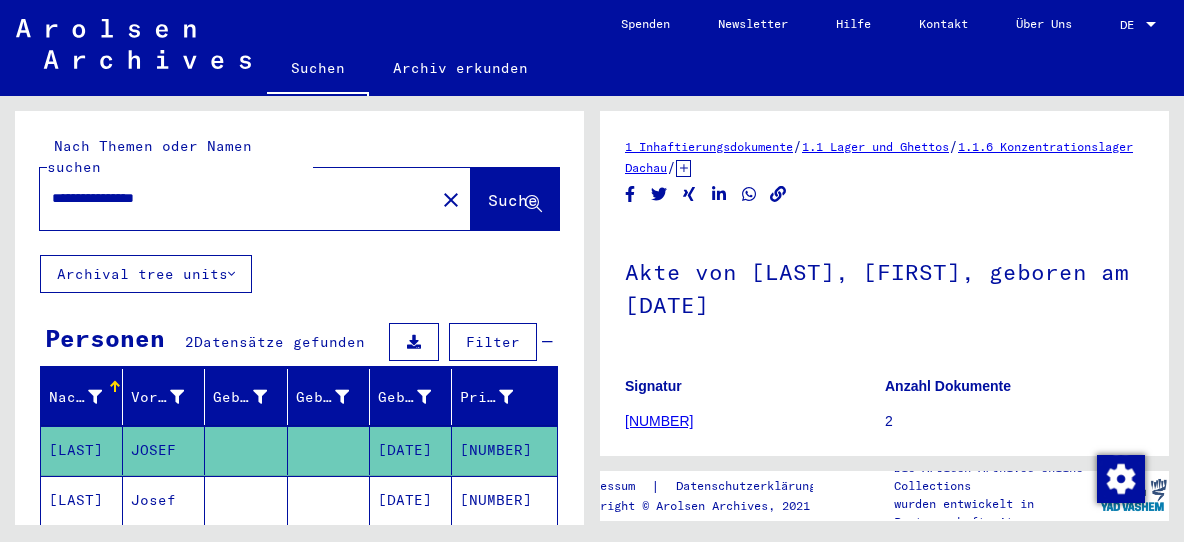 click on "JOSEF" 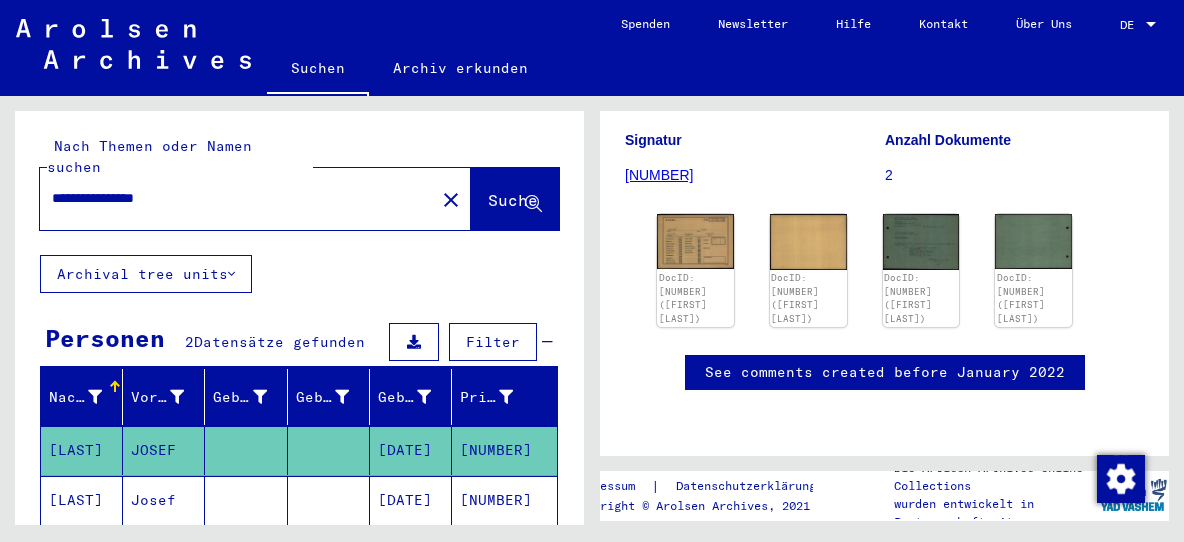 scroll, scrollTop: 214, scrollLeft: 0, axis: vertical 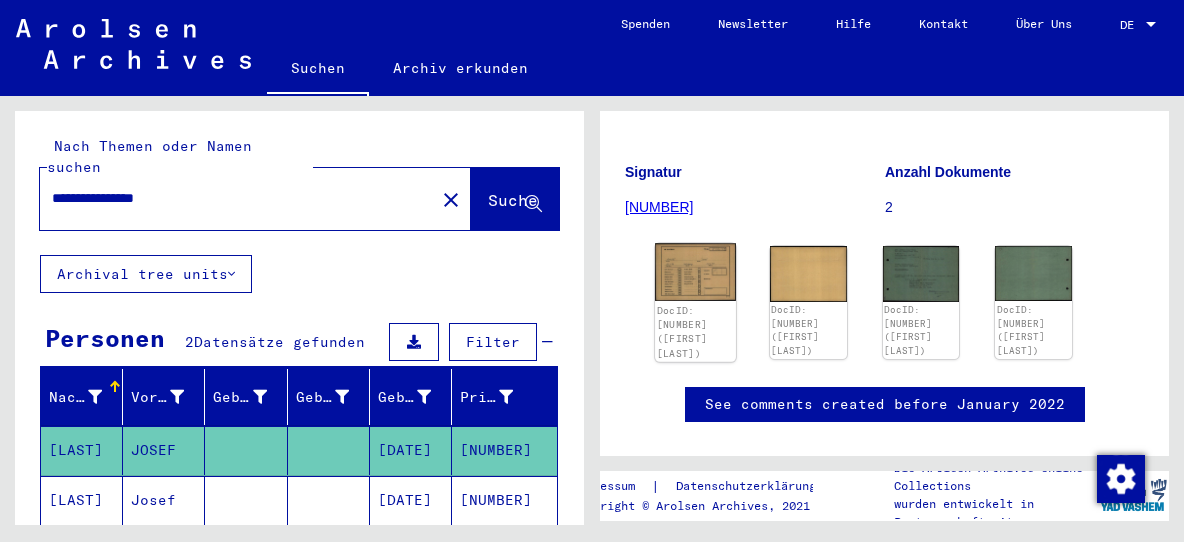 click 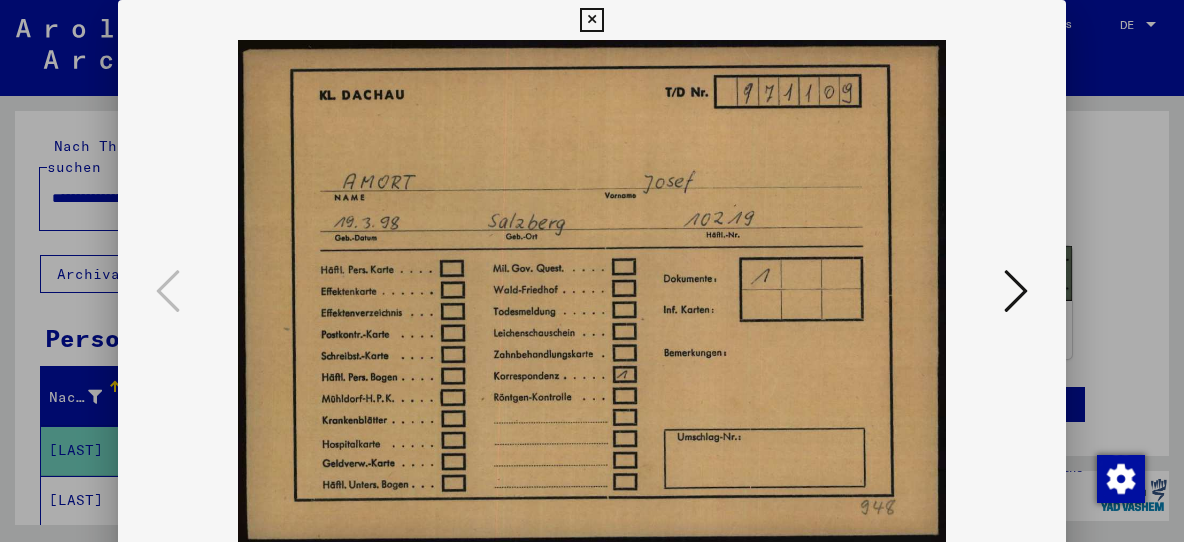 click at bounding box center (1016, 291) 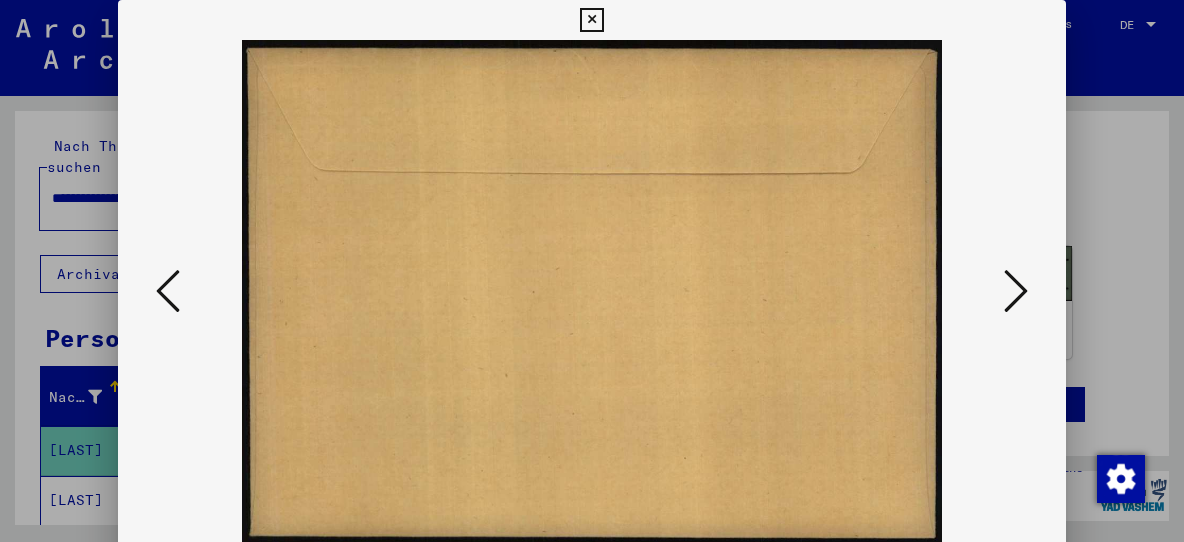 click at bounding box center (1016, 291) 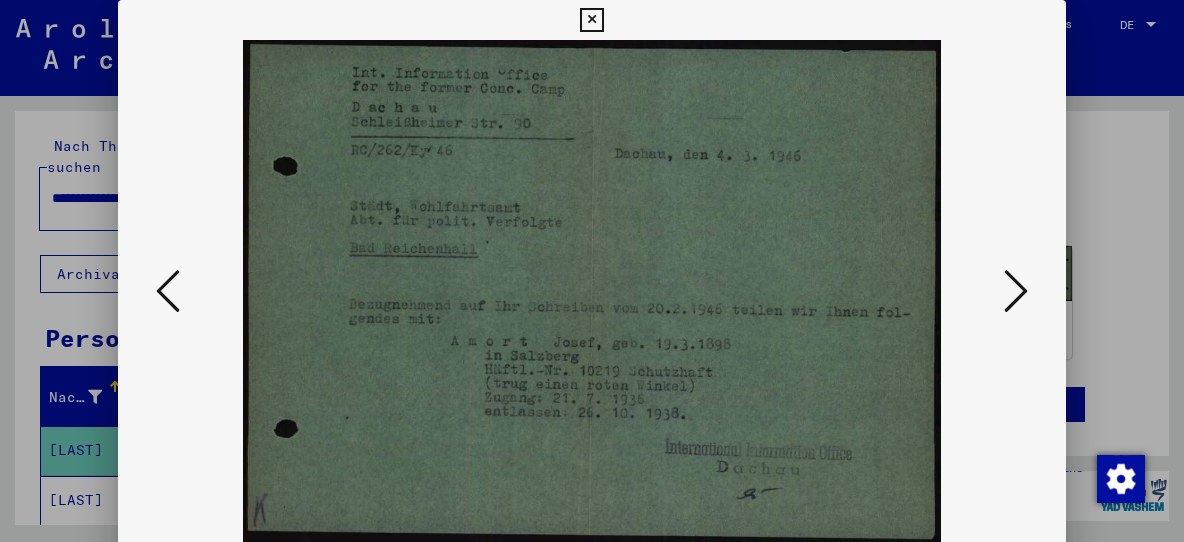 click at bounding box center [1016, 291] 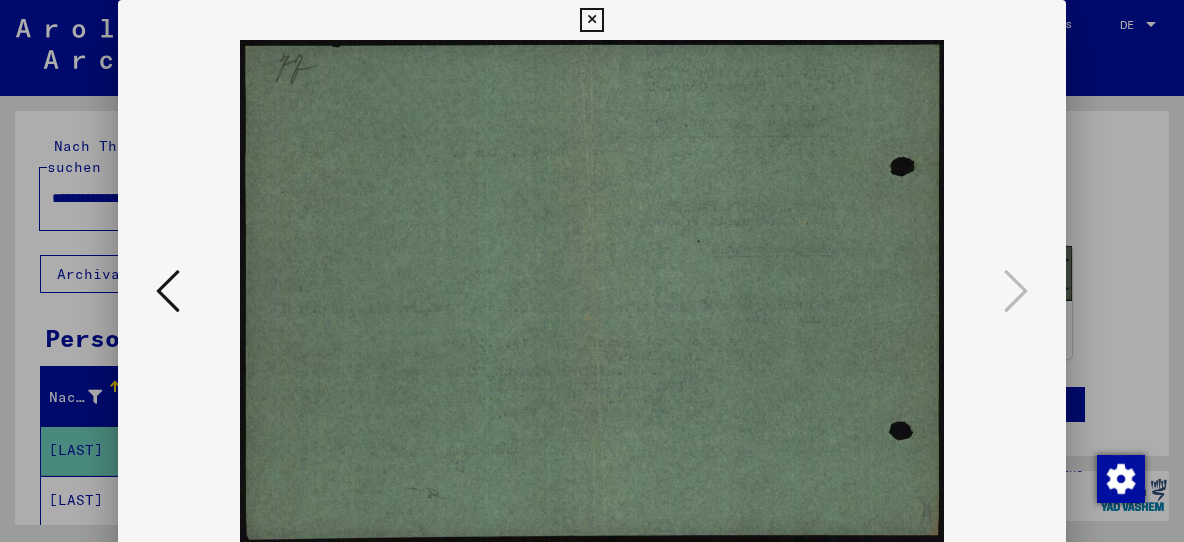 click at bounding box center (591, 20) 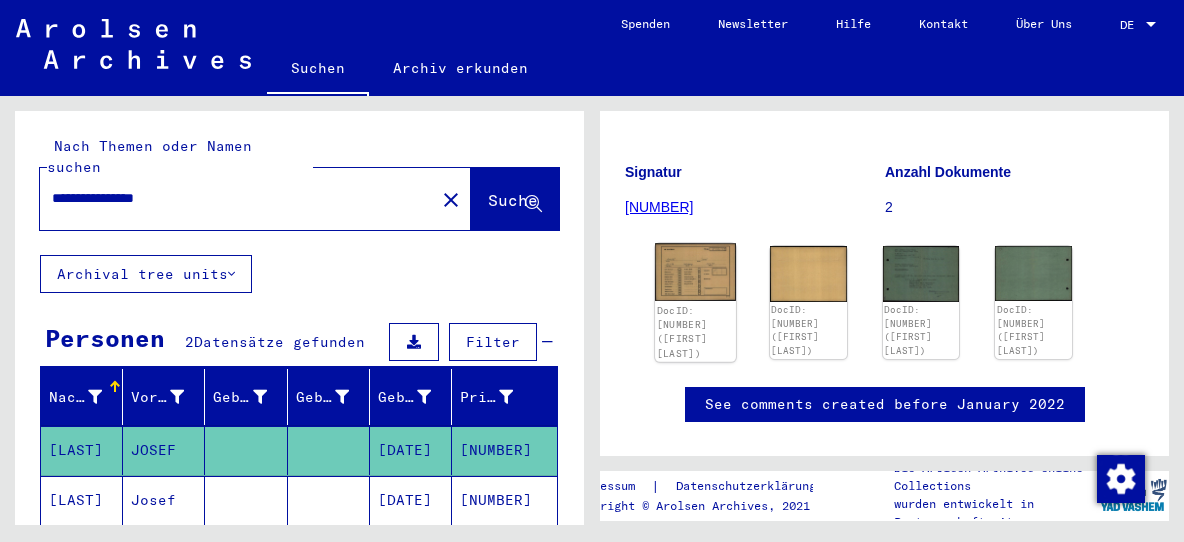 click 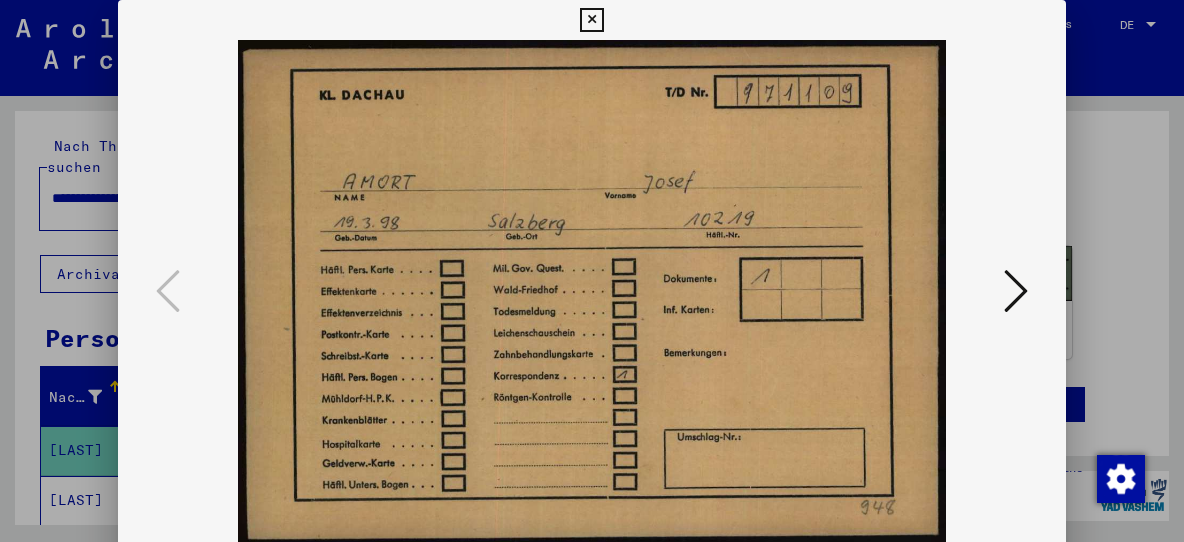 click at bounding box center [591, 20] 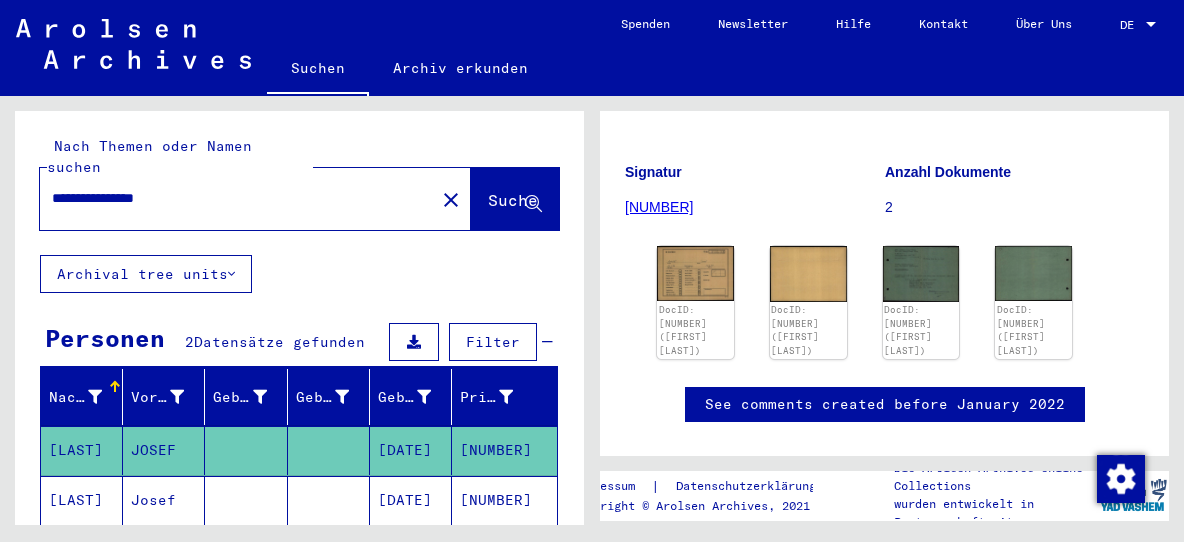 click on "**********" at bounding box center [237, 198] 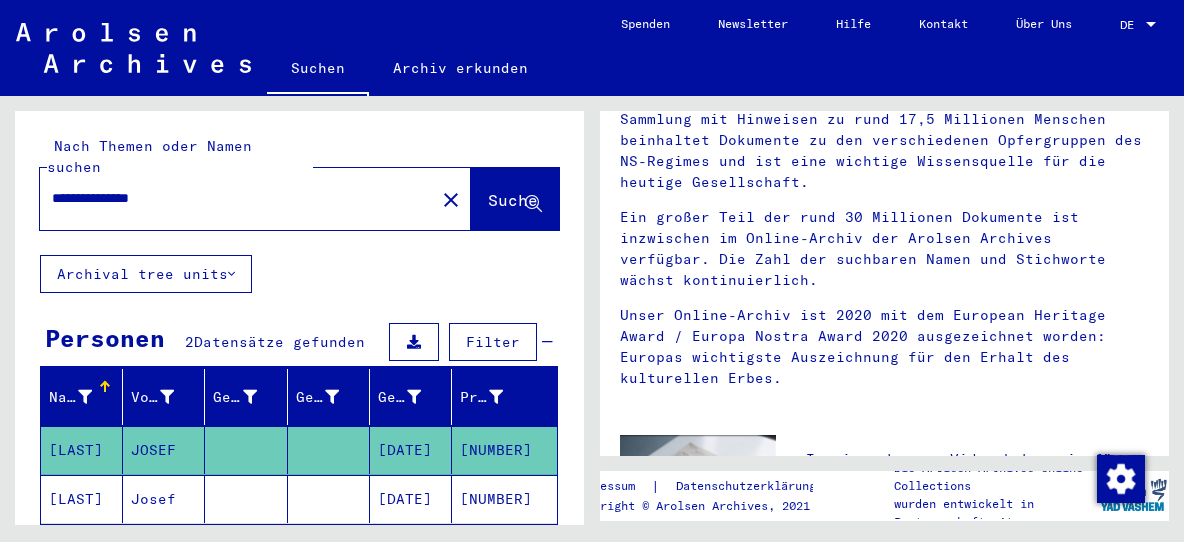 scroll, scrollTop: 0, scrollLeft: 0, axis: both 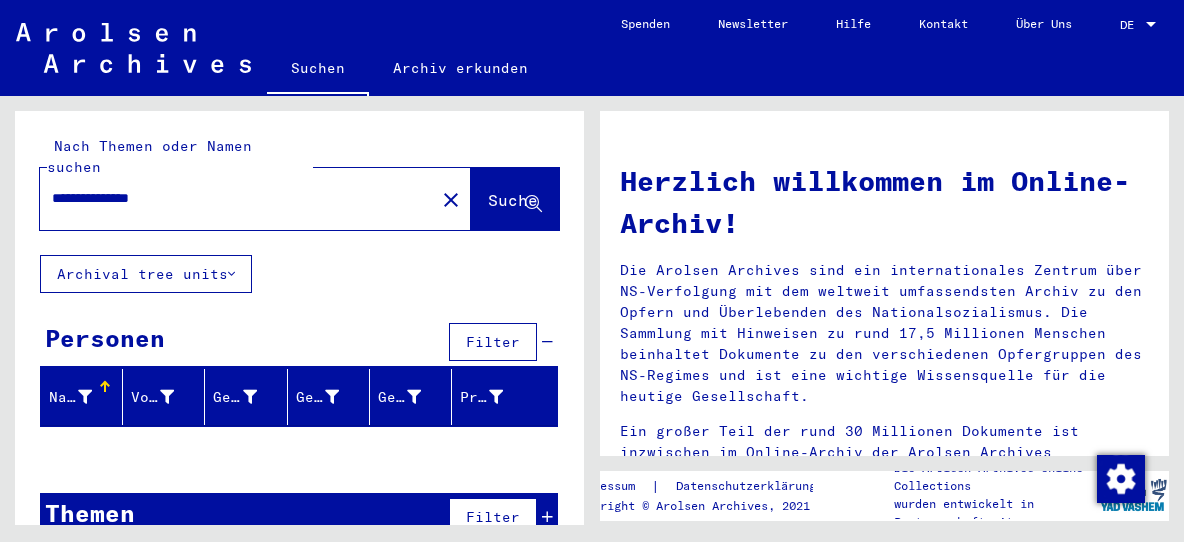 drag, startPoint x: 194, startPoint y: 176, endPoint x: -35, endPoint y: 149, distance: 230.58621 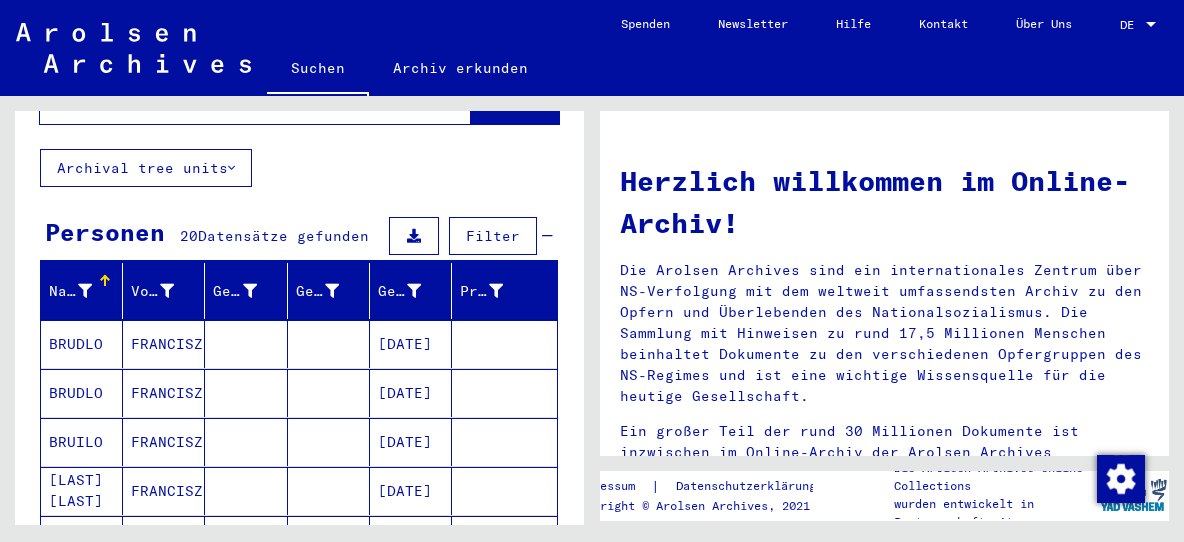 scroll, scrollTop: 214, scrollLeft: 0, axis: vertical 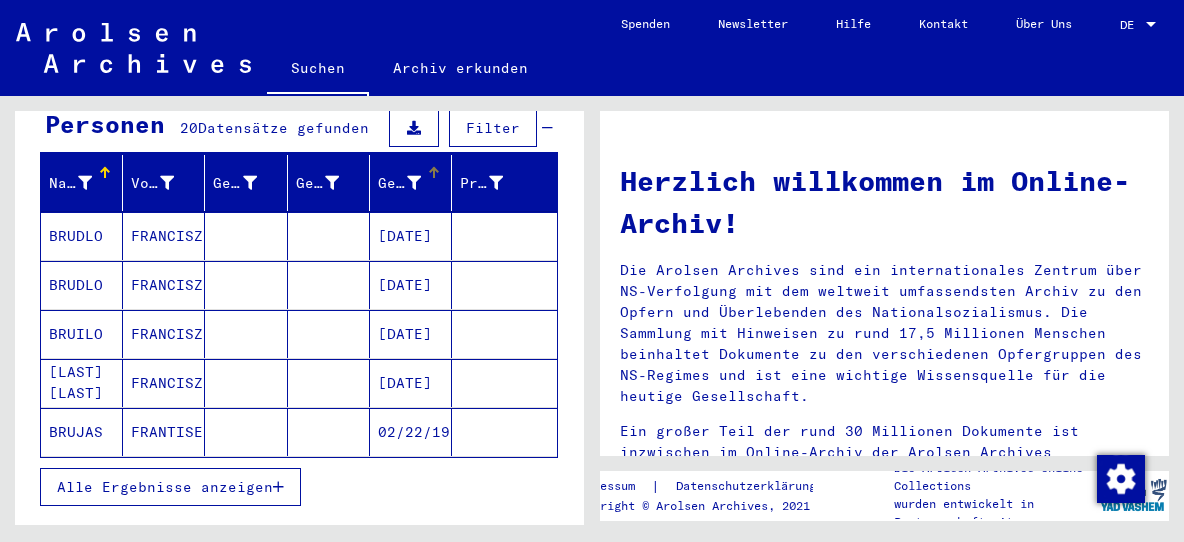 drag, startPoint x: 450, startPoint y: 146, endPoint x: 483, endPoint y: 150, distance: 33.24154 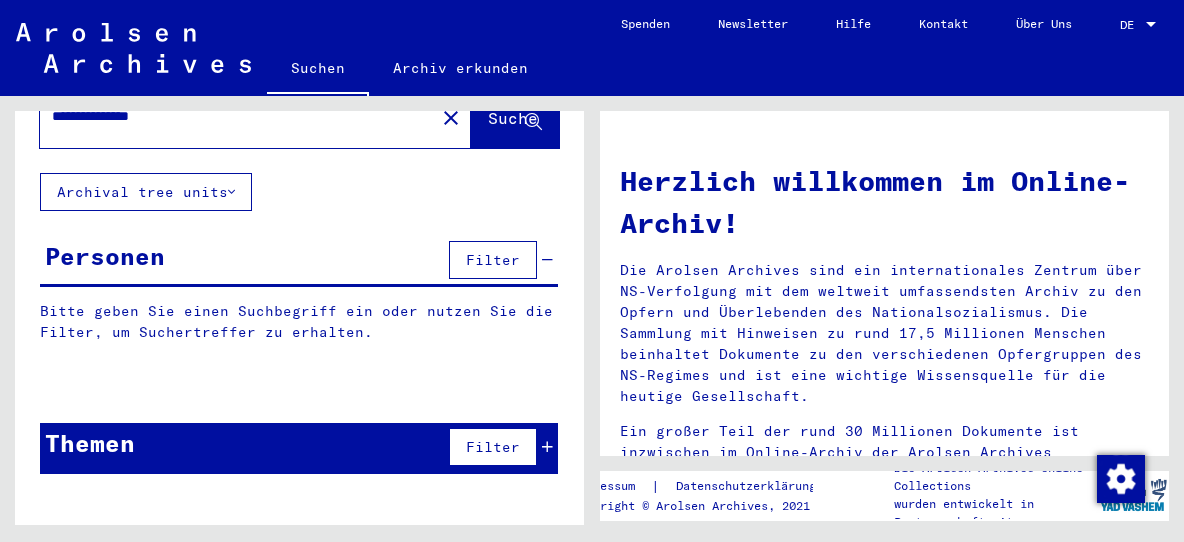 scroll, scrollTop: 0, scrollLeft: 0, axis: both 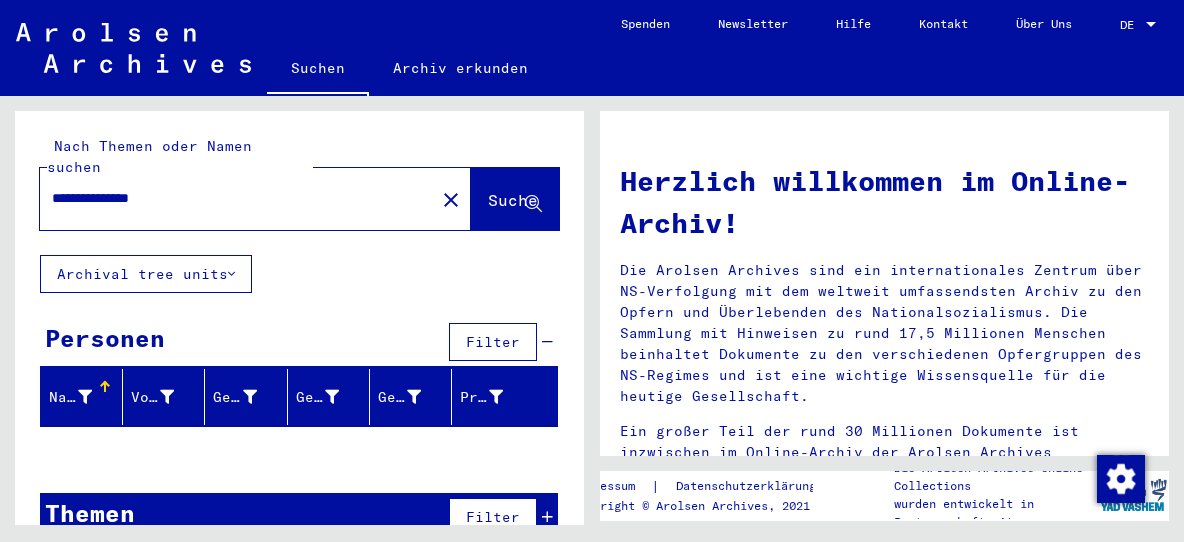 drag, startPoint x: 201, startPoint y: 174, endPoint x: -15, endPoint y: 149, distance: 217.44194 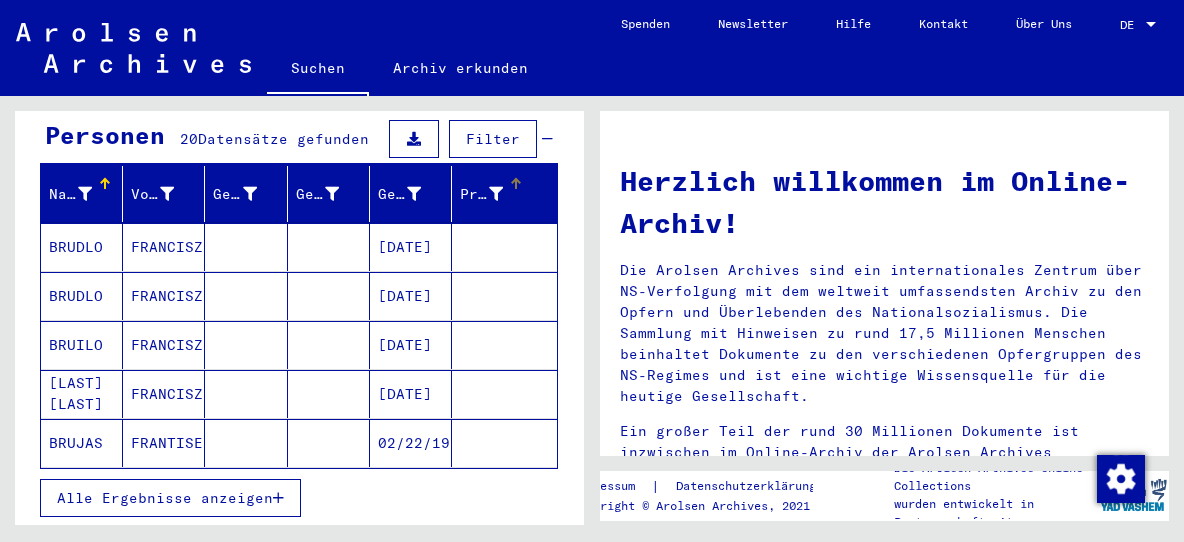 scroll, scrollTop: 214, scrollLeft: 0, axis: vertical 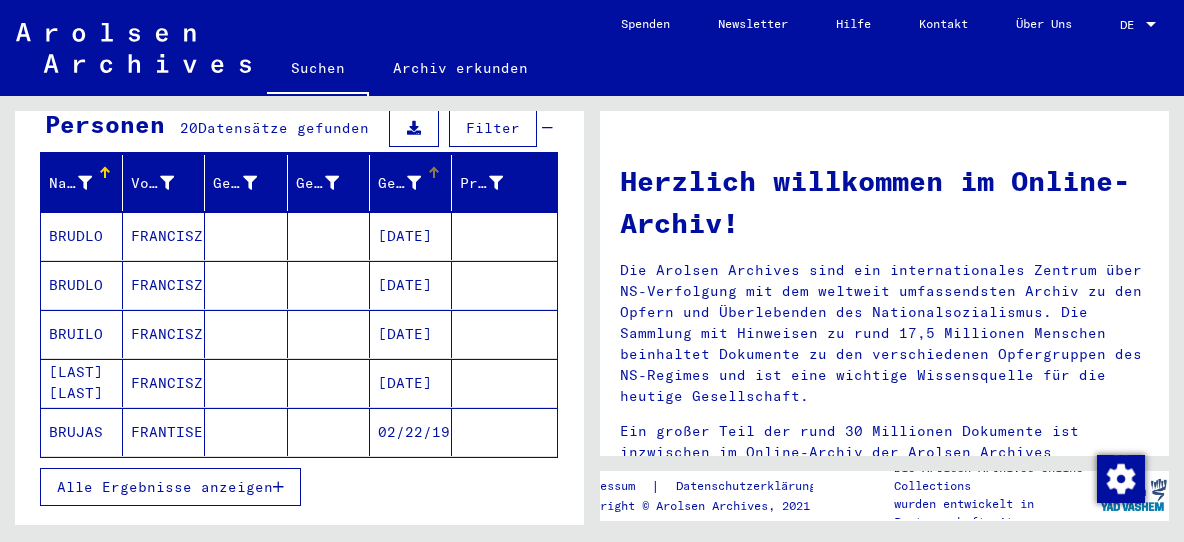 drag, startPoint x: 450, startPoint y: 144, endPoint x: 483, endPoint y: 151, distance: 33.734257 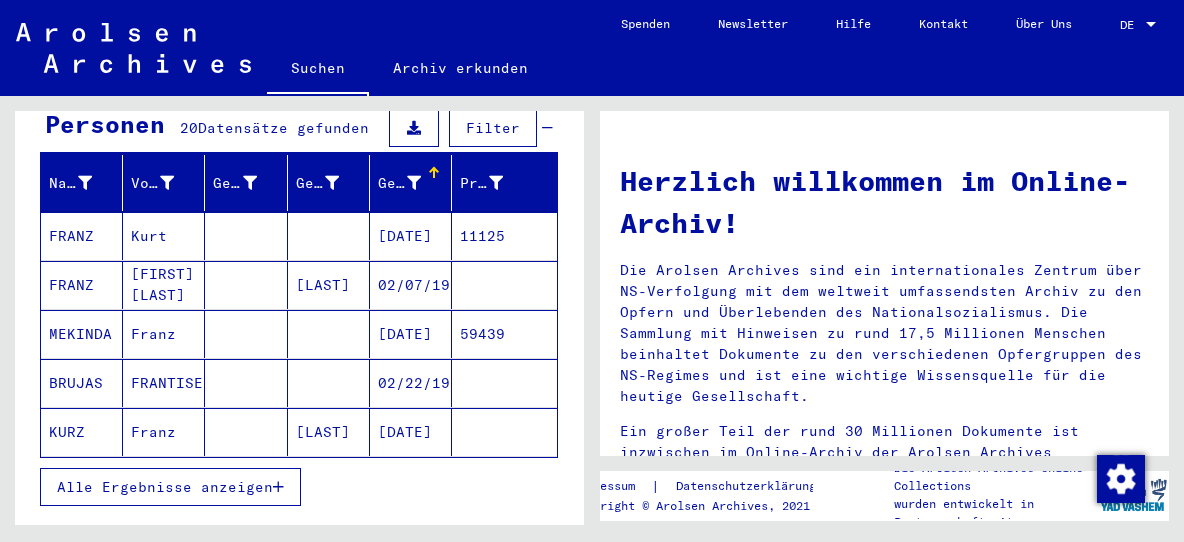 click at bounding box center (278, 487) 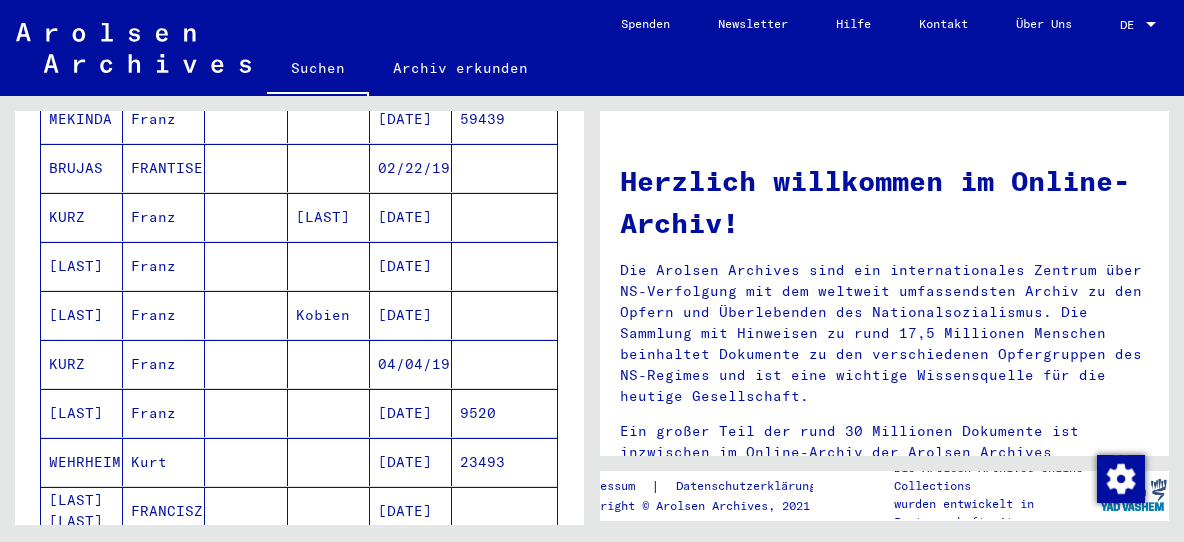 scroll, scrollTop: 0, scrollLeft: 0, axis: both 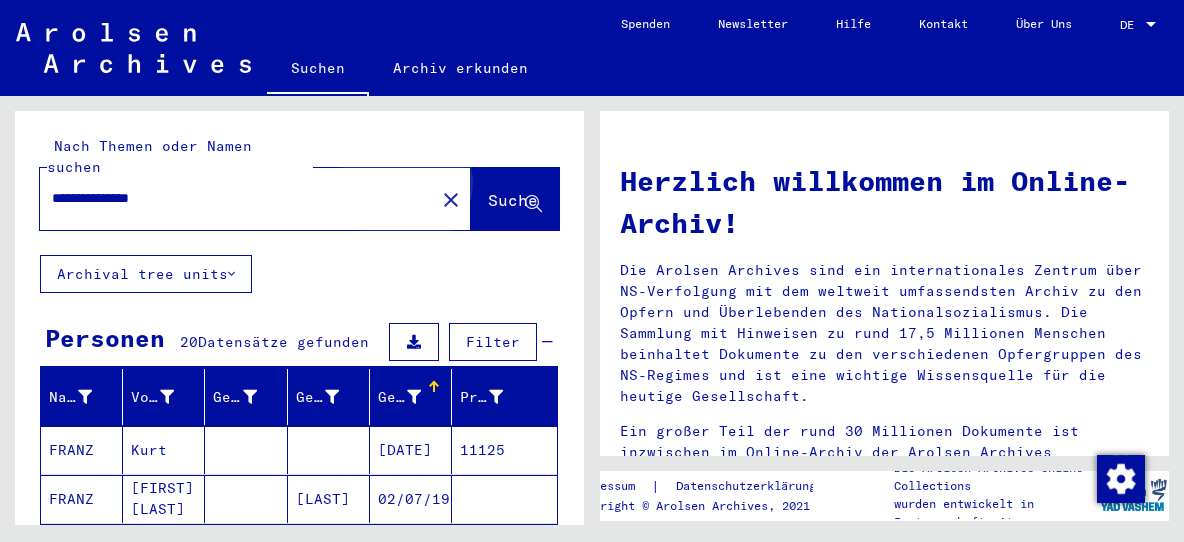 click on "Suche" 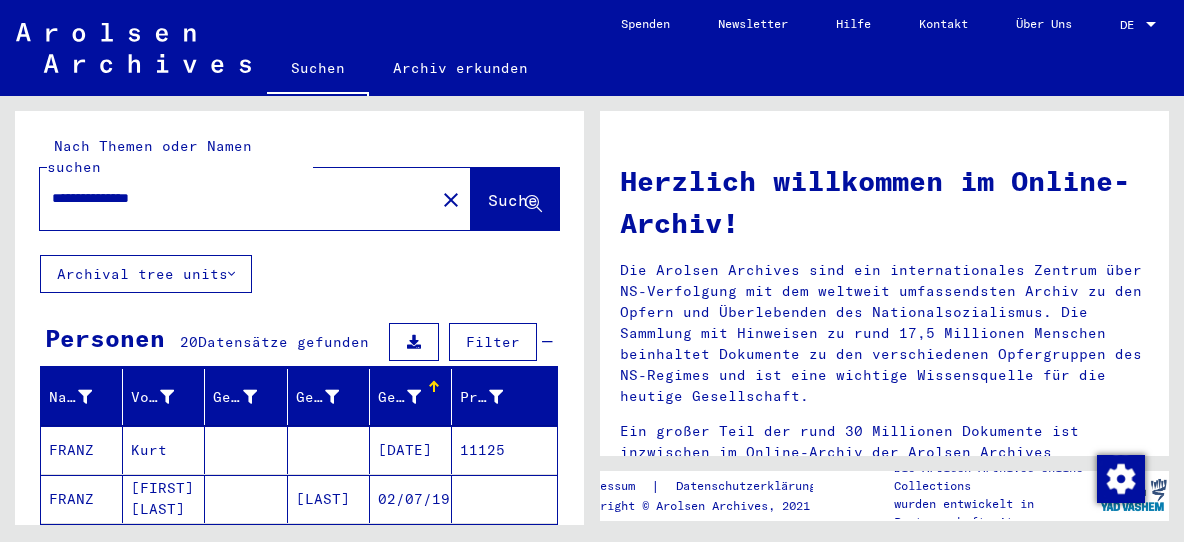 click on "Suche" 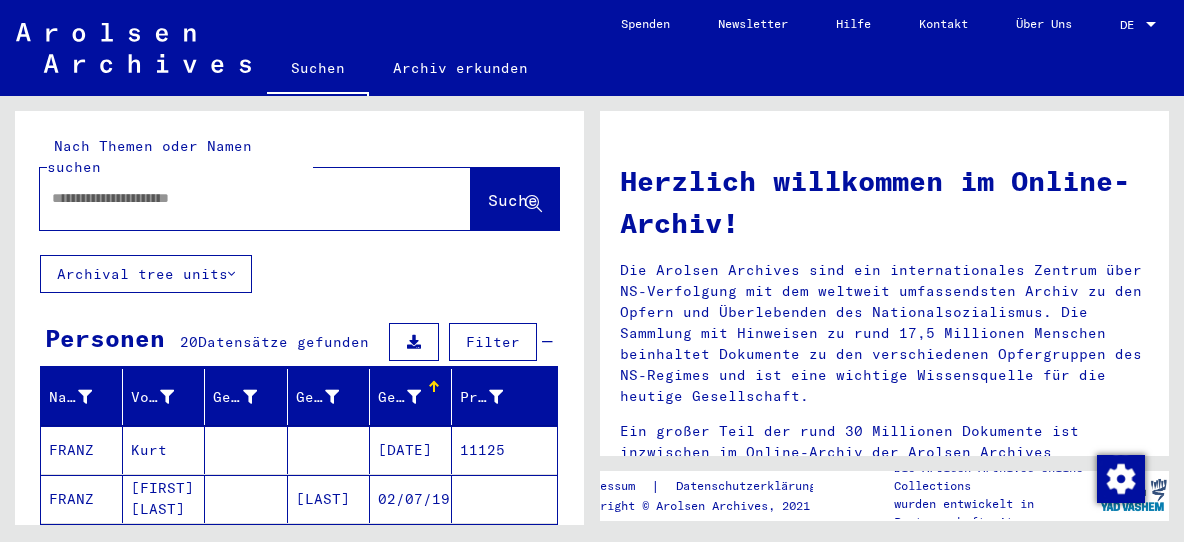 click on "Suche" 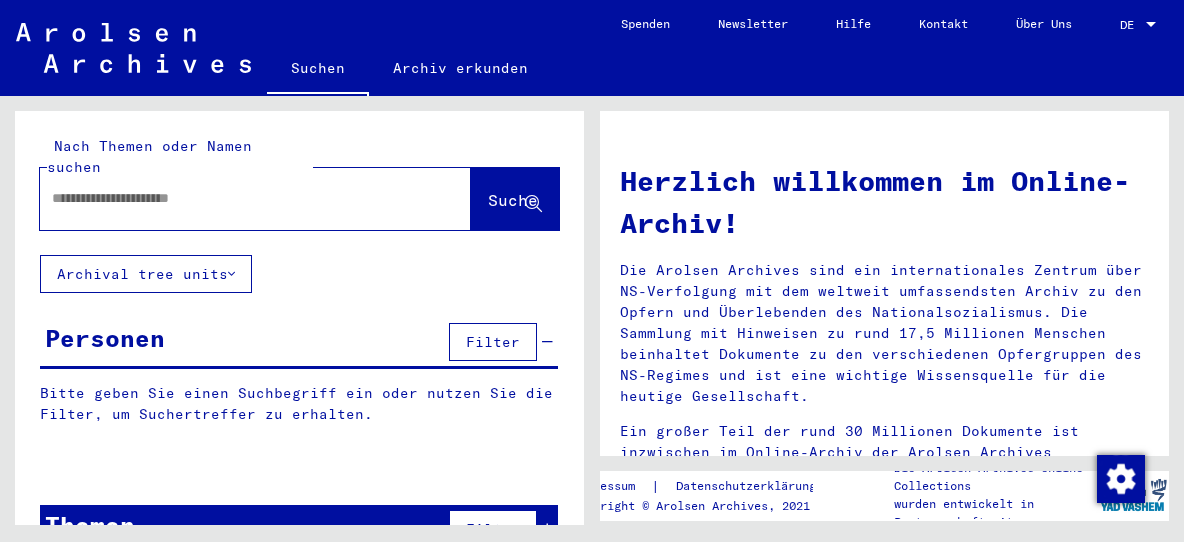 click at bounding box center (231, 198) 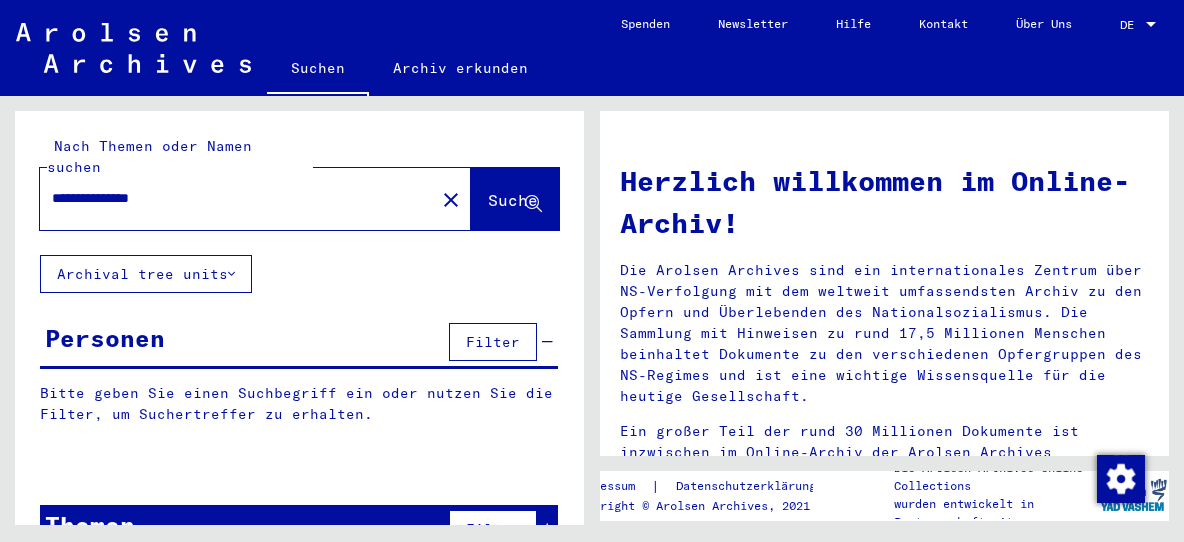 type on "**********" 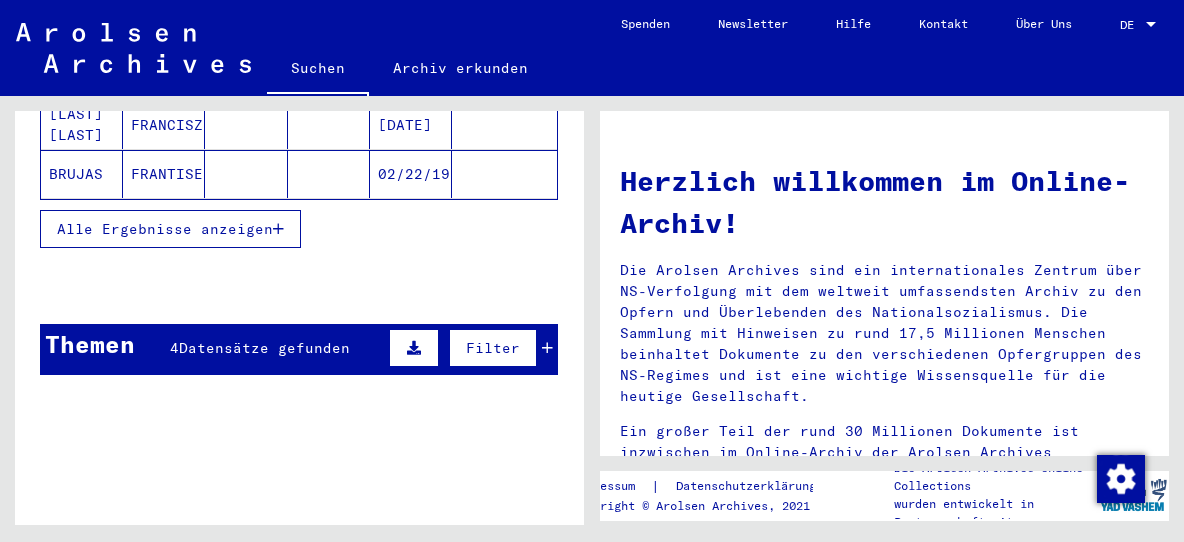 scroll, scrollTop: 429, scrollLeft: 0, axis: vertical 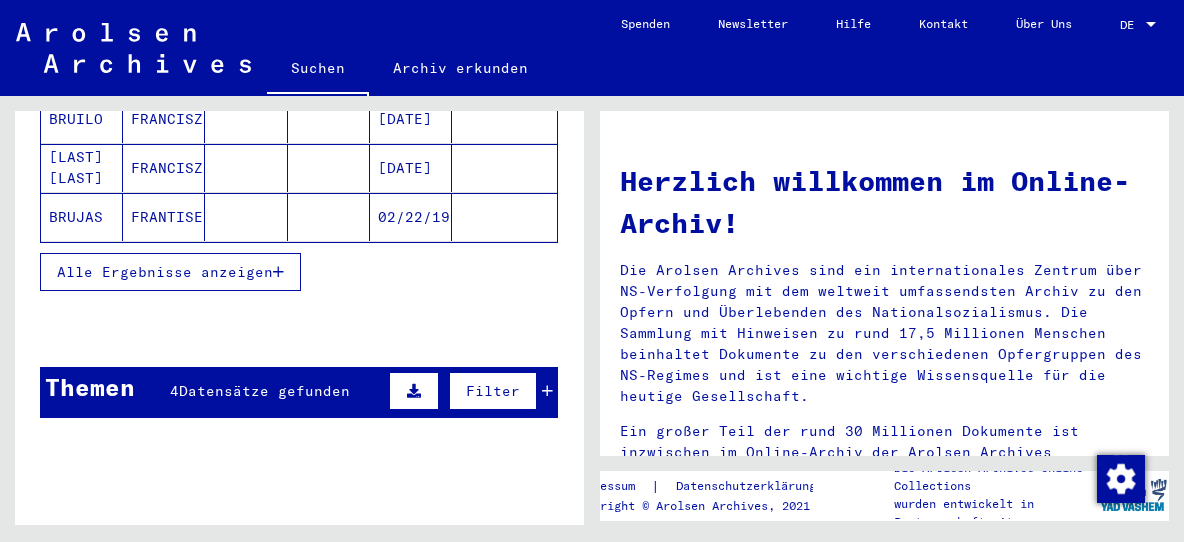 click on "Alle Ergebnisse anzeigen" at bounding box center [165, 272] 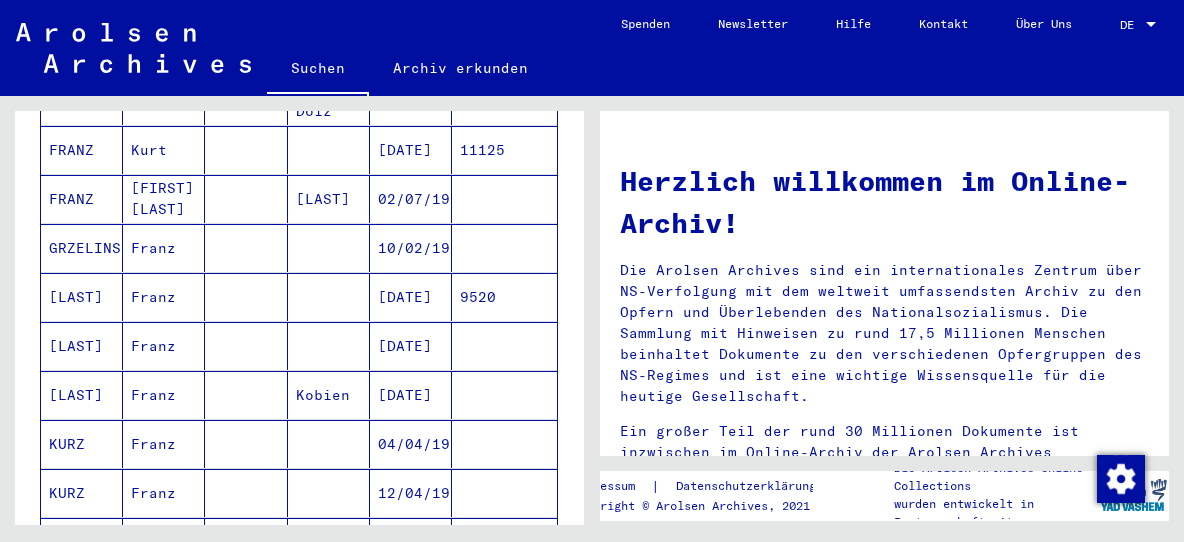 scroll, scrollTop: 536, scrollLeft: 0, axis: vertical 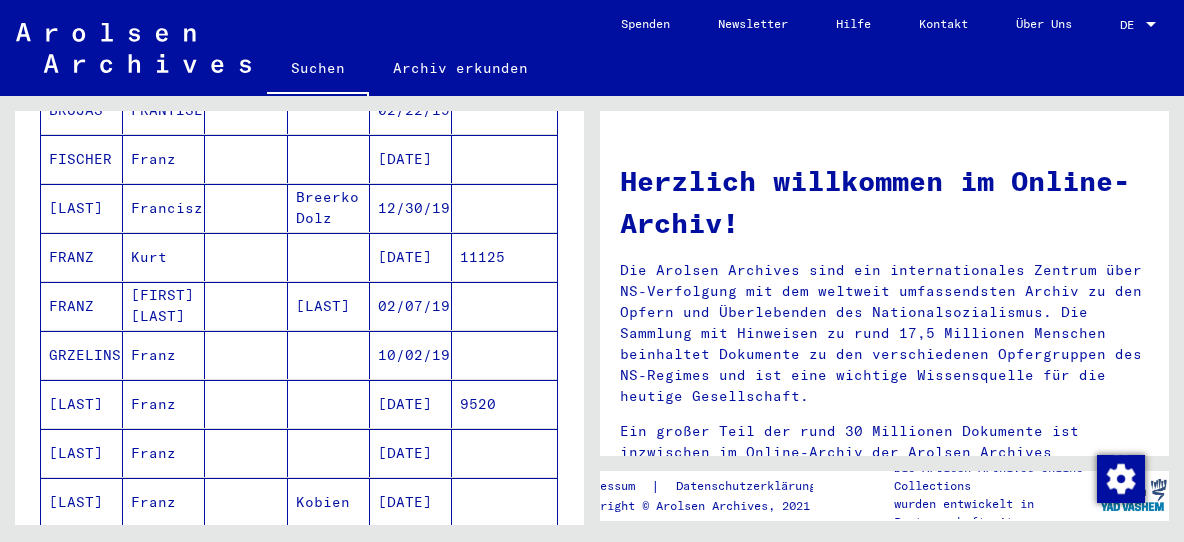 click on "Kurt" at bounding box center (164, 306) 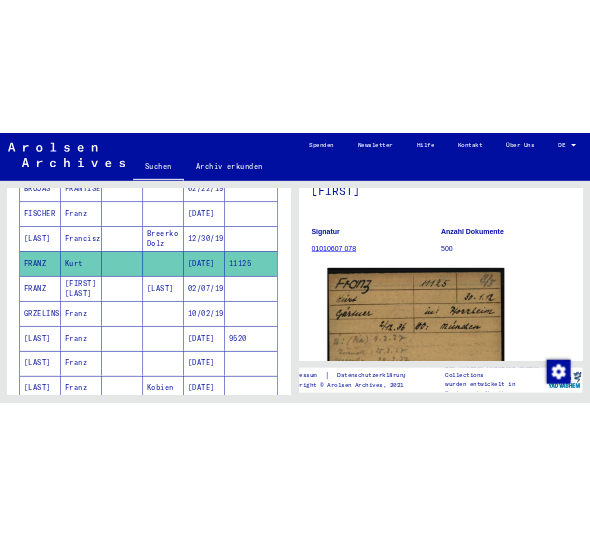 scroll, scrollTop: 321, scrollLeft: 0, axis: vertical 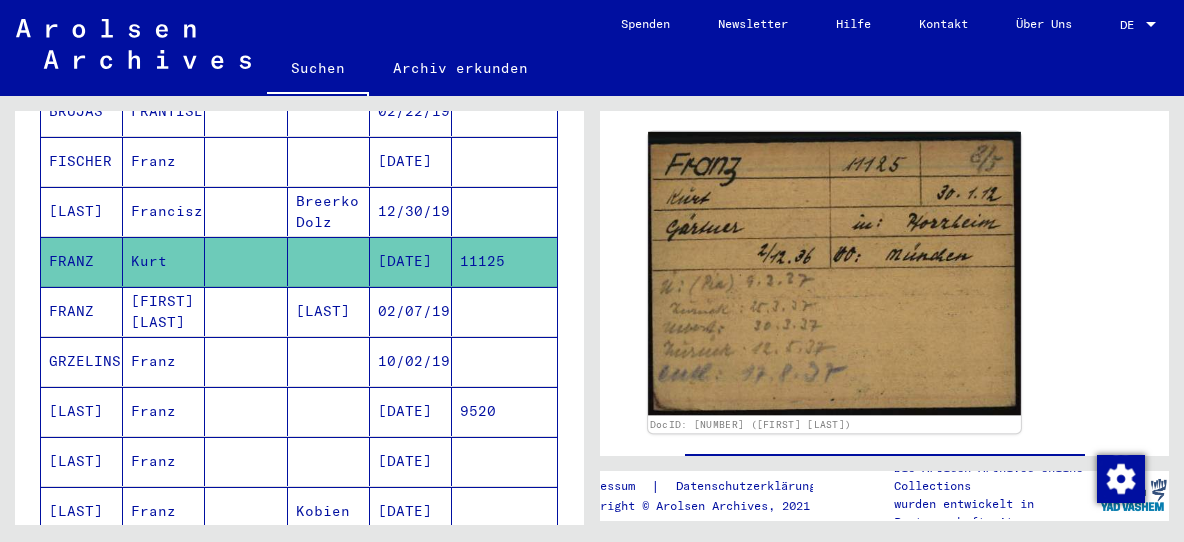 click 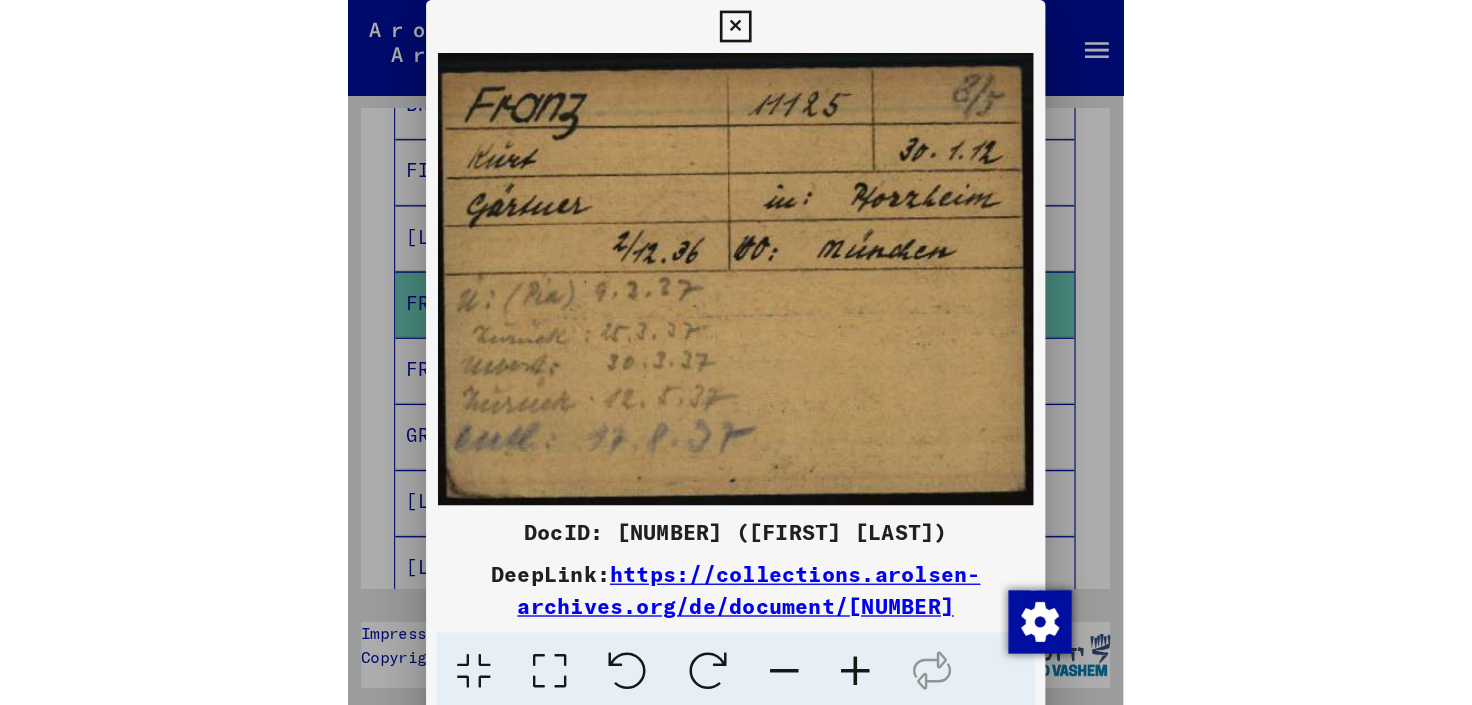 scroll, scrollTop: 542, scrollLeft: 0, axis: vertical 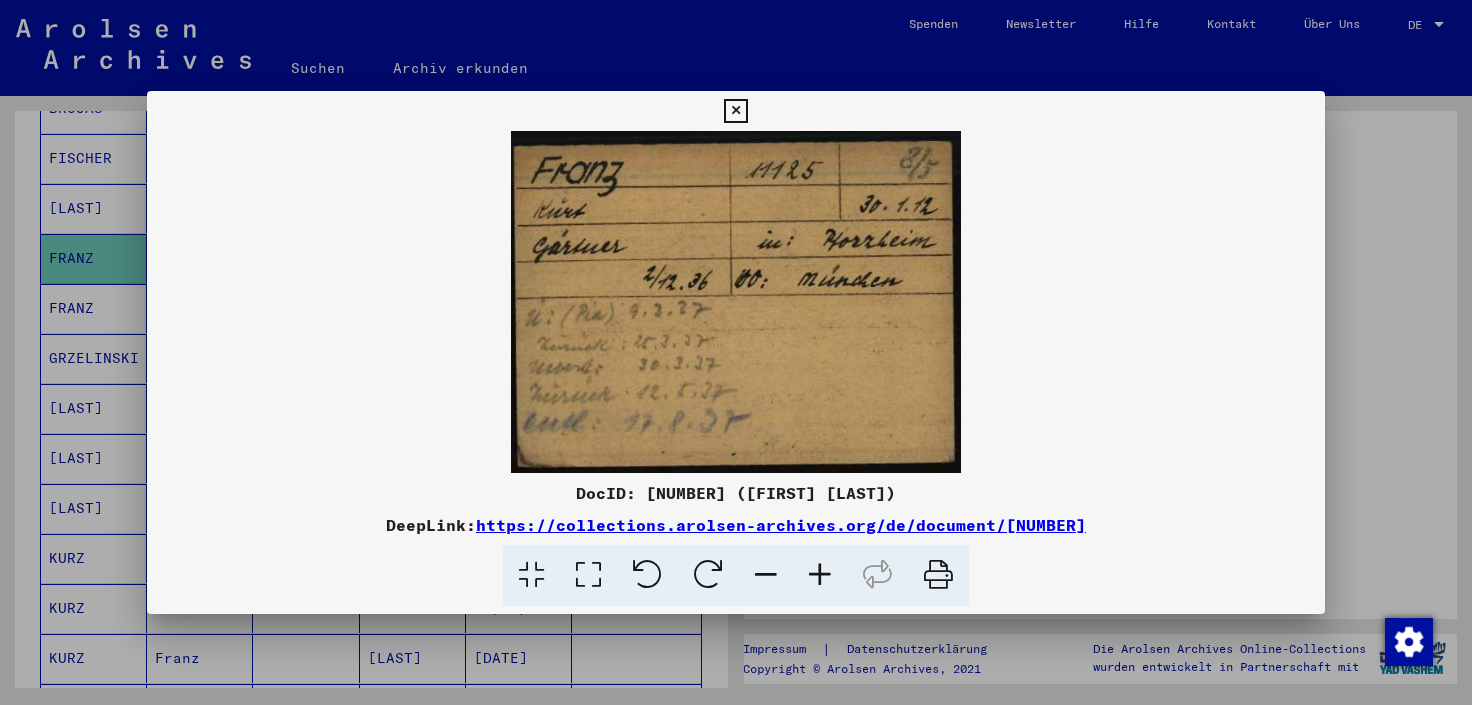 type 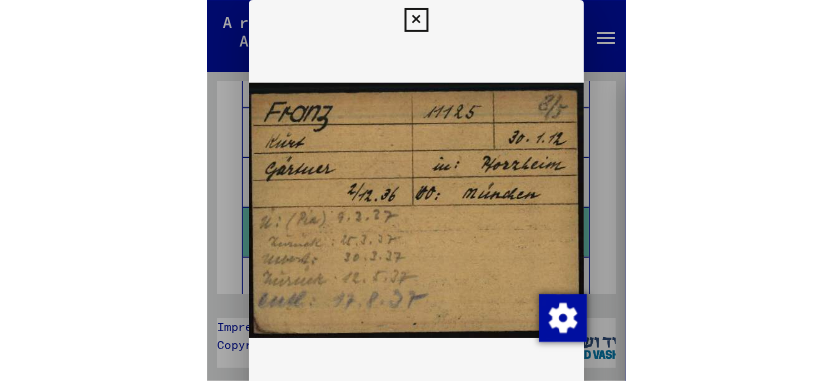 scroll, scrollTop: 570, scrollLeft: 0, axis: vertical 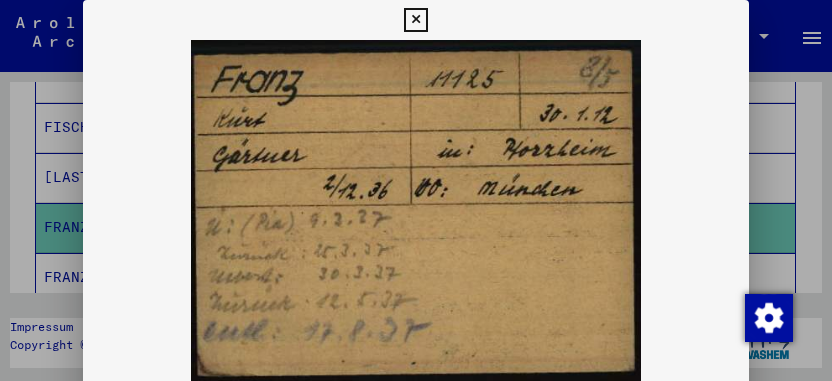 click at bounding box center [415, 20] 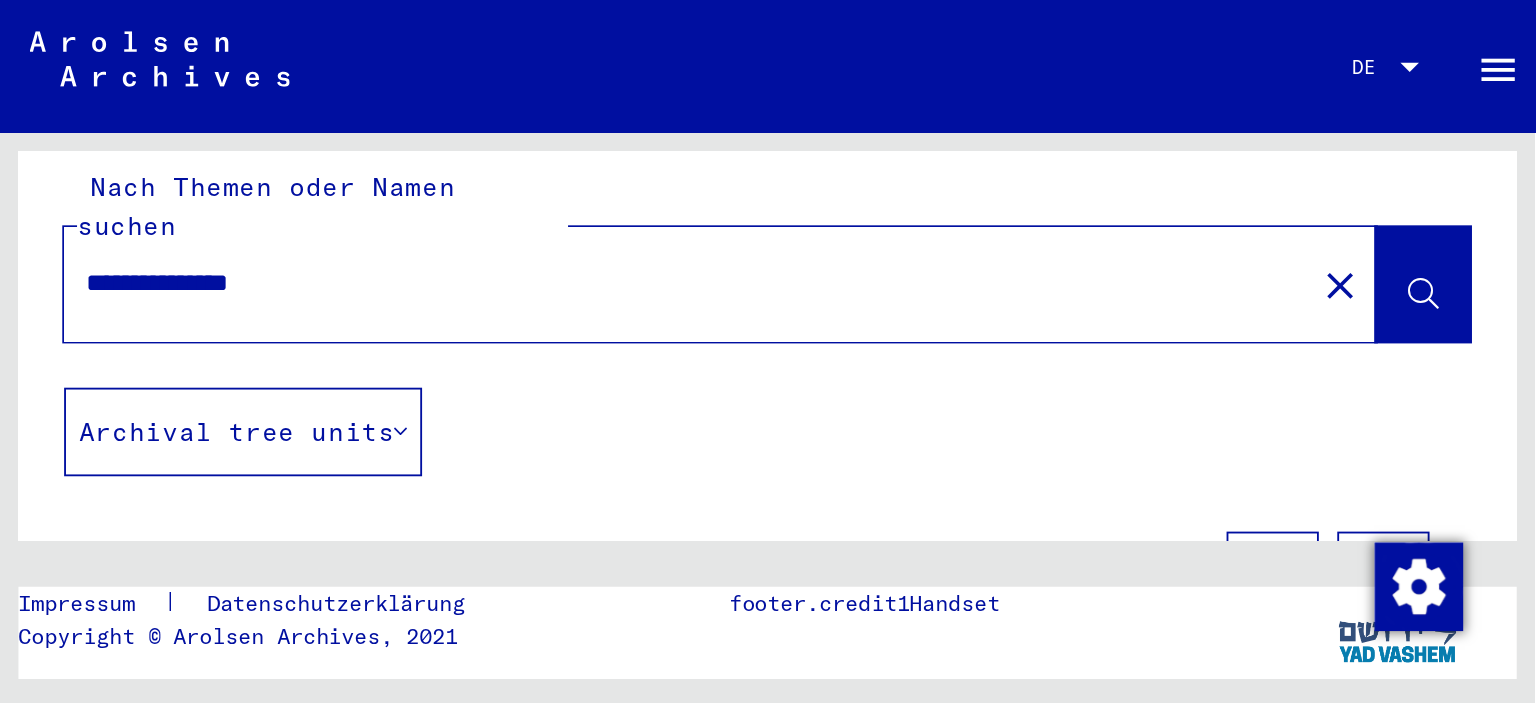 scroll, scrollTop: 0, scrollLeft: 0, axis: both 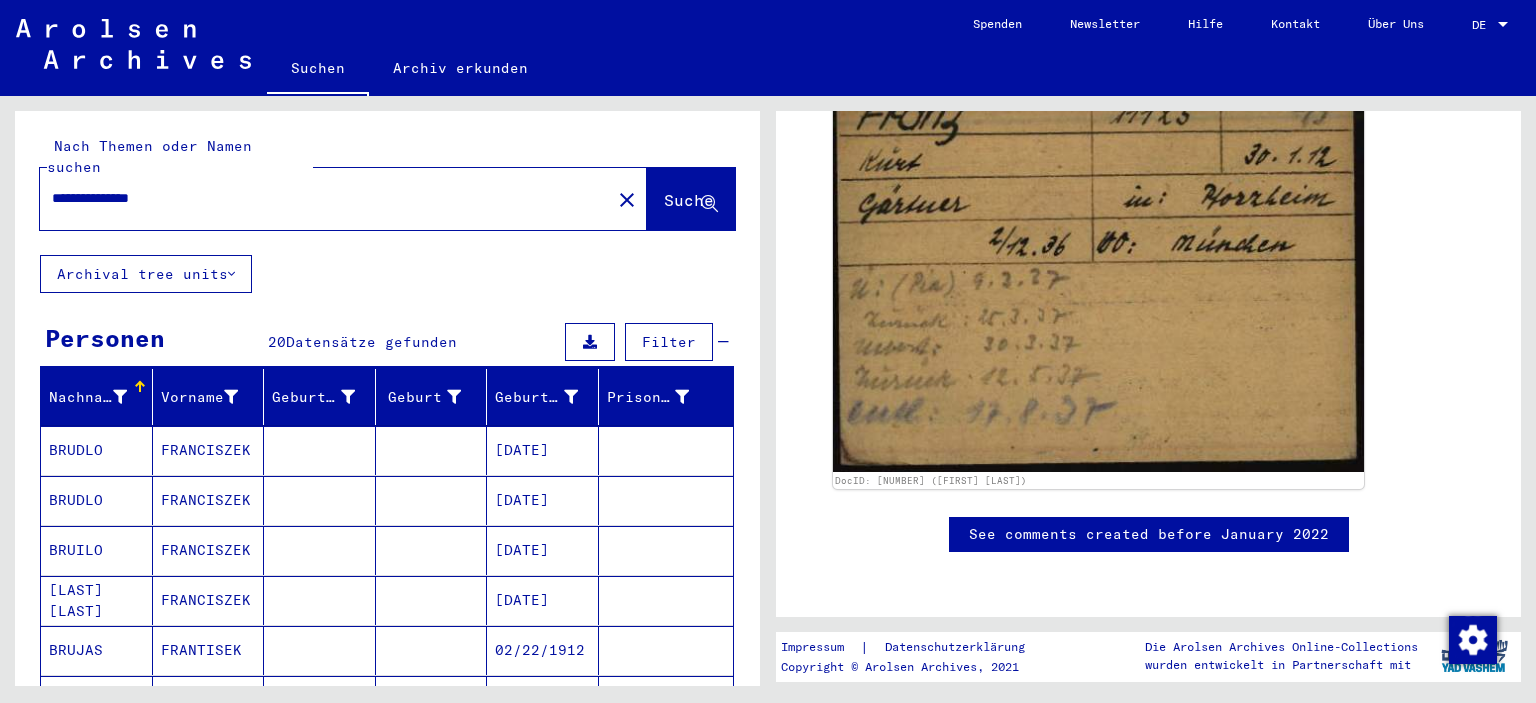 drag, startPoint x: 198, startPoint y: 177, endPoint x: 5, endPoint y: 154, distance: 194.36563 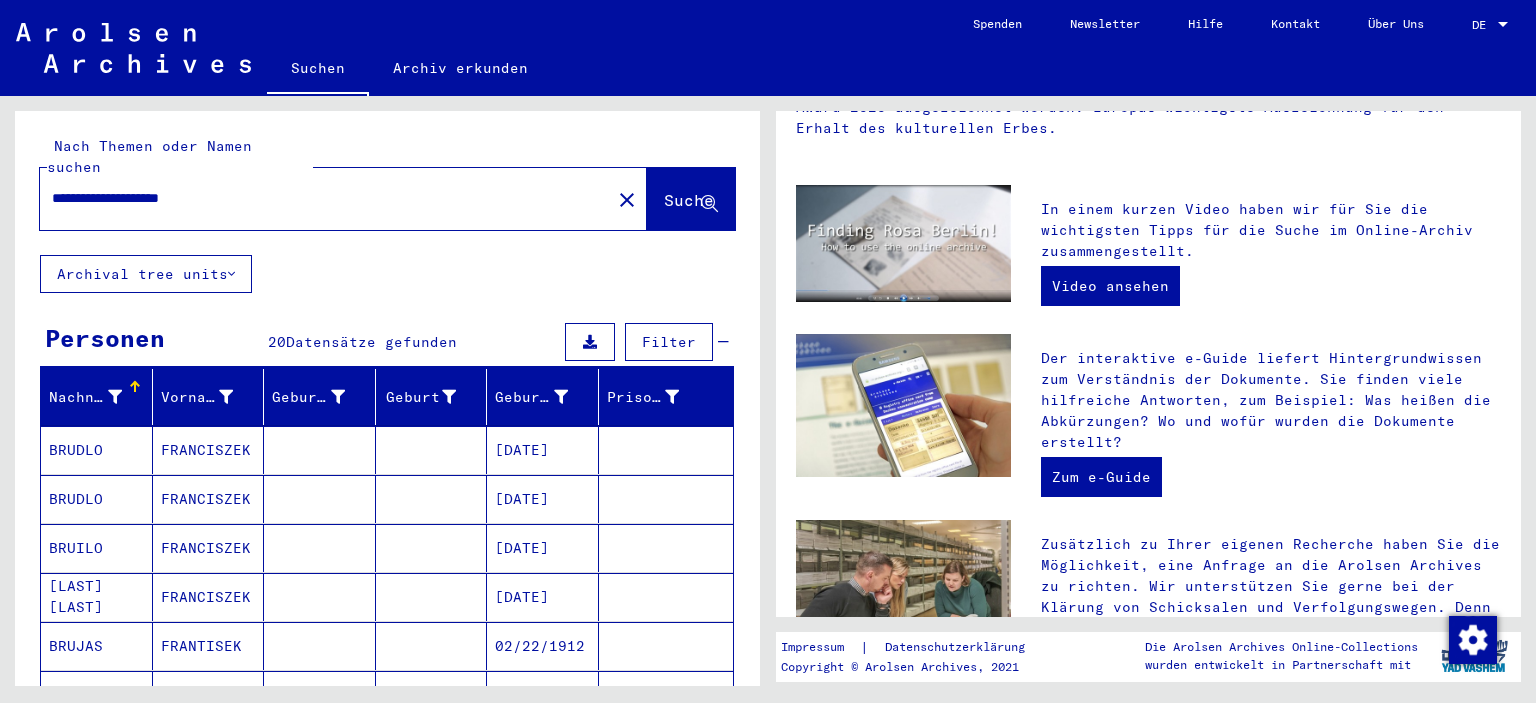 scroll, scrollTop: 0, scrollLeft: 0, axis: both 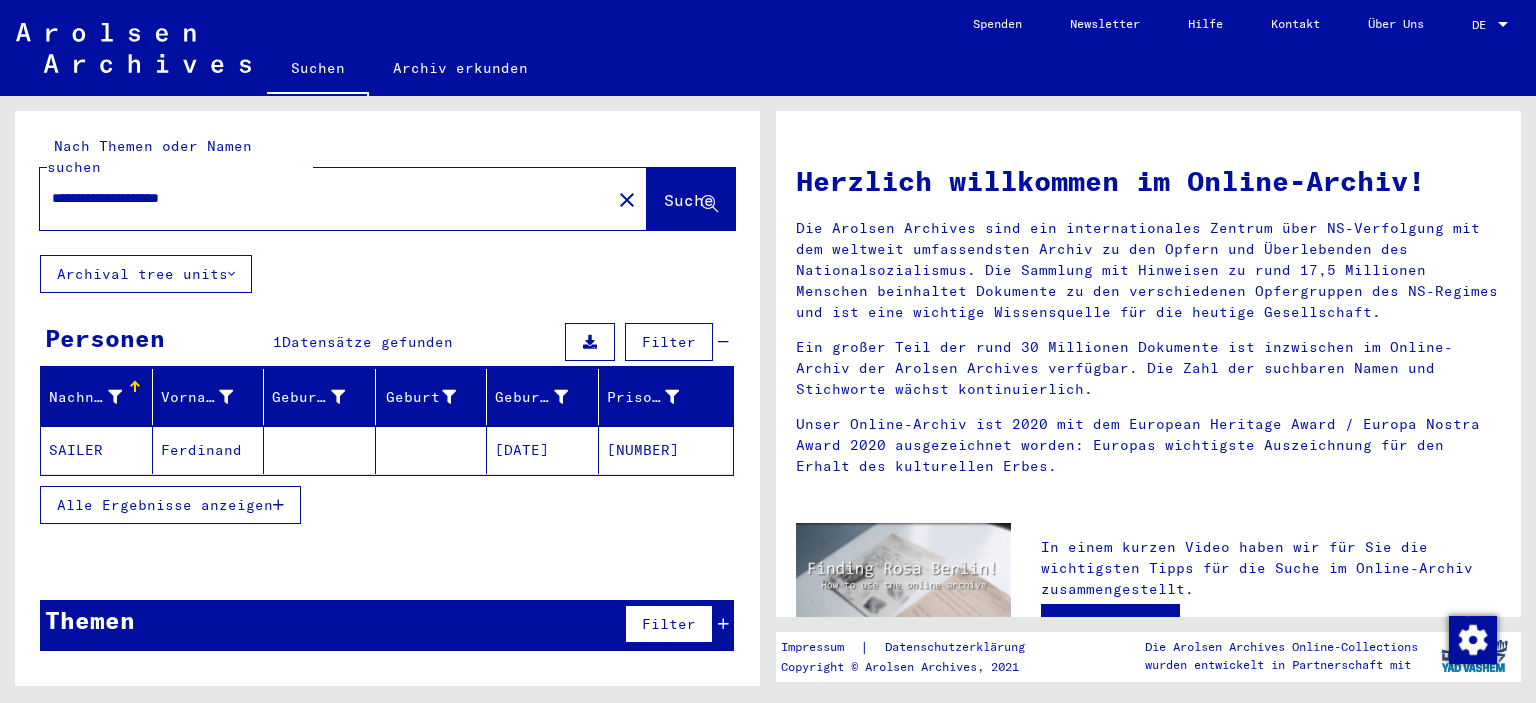 click on "Ferdinand" 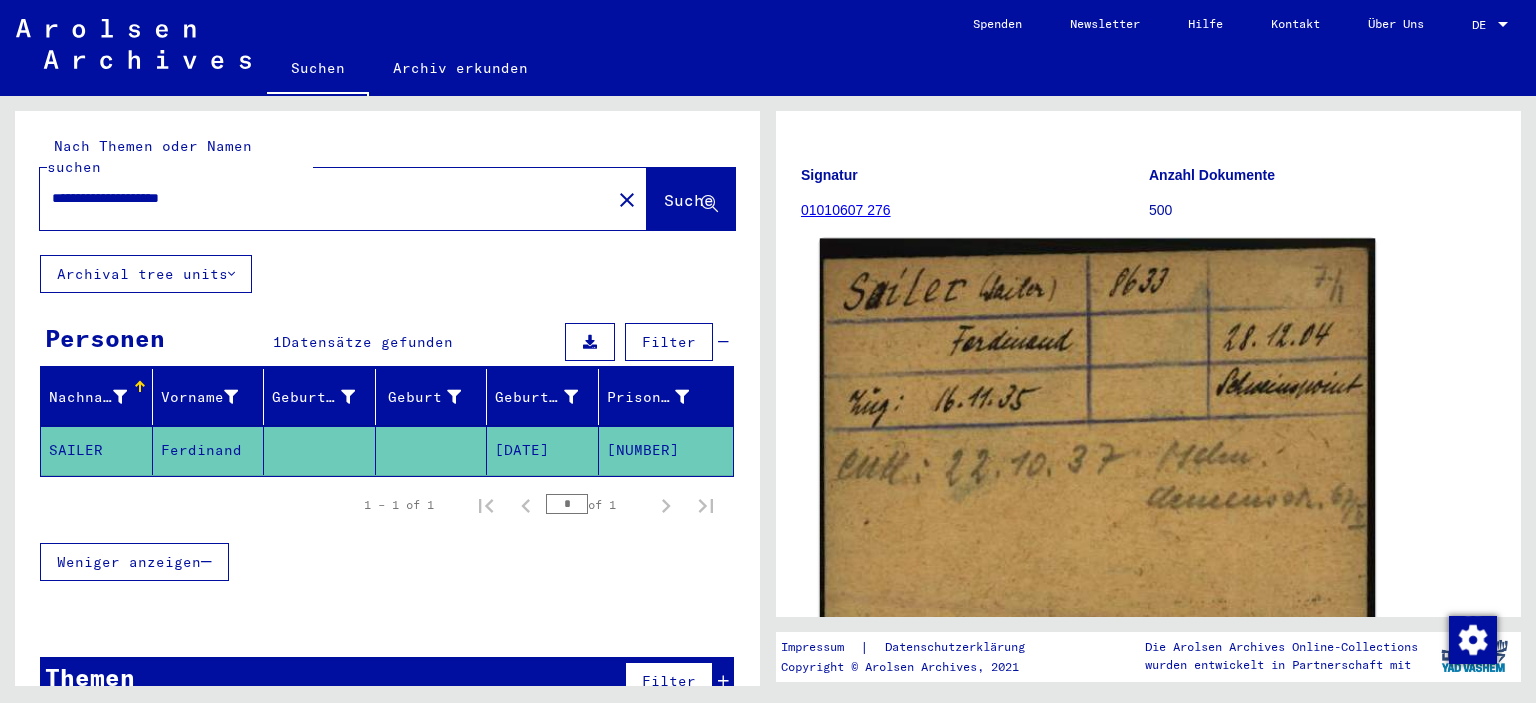 scroll, scrollTop: 220, scrollLeft: 0, axis: vertical 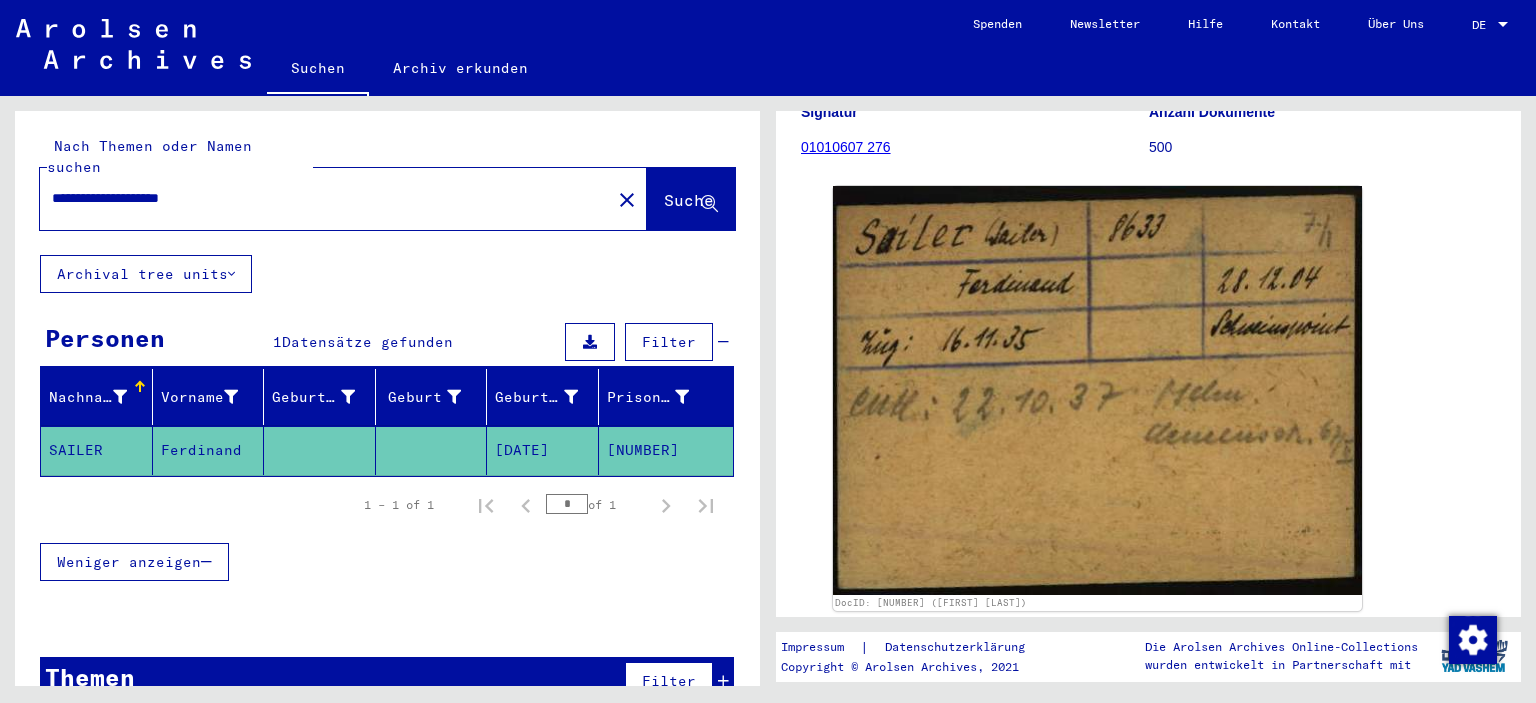 drag, startPoint x: 259, startPoint y: 179, endPoint x: 5, endPoint y: 159, distance: 254.78618 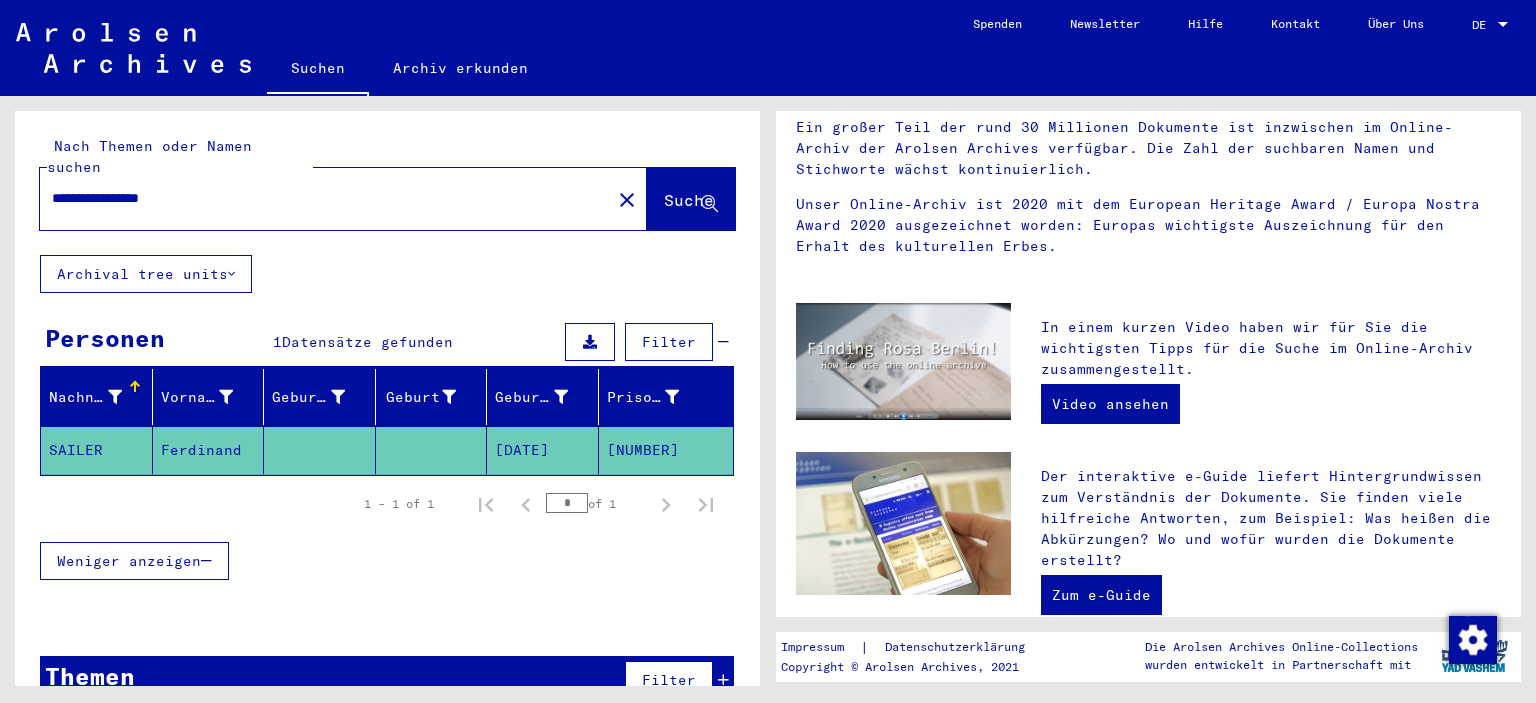 scroll, scrollTop: 0, scrollLeft: 0, axis: both 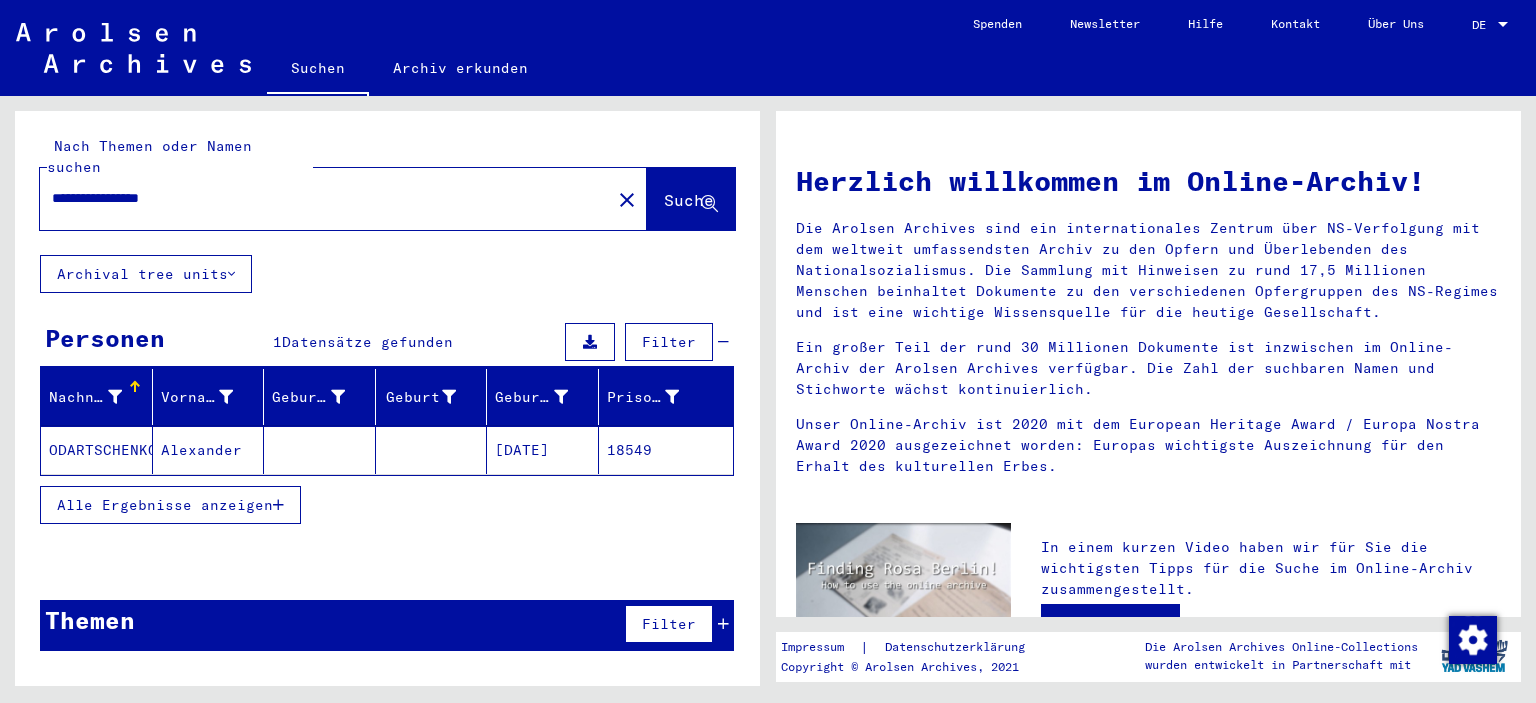 click on "Alle Ergebnisse anzeigen" at bounding box center [165, 505] 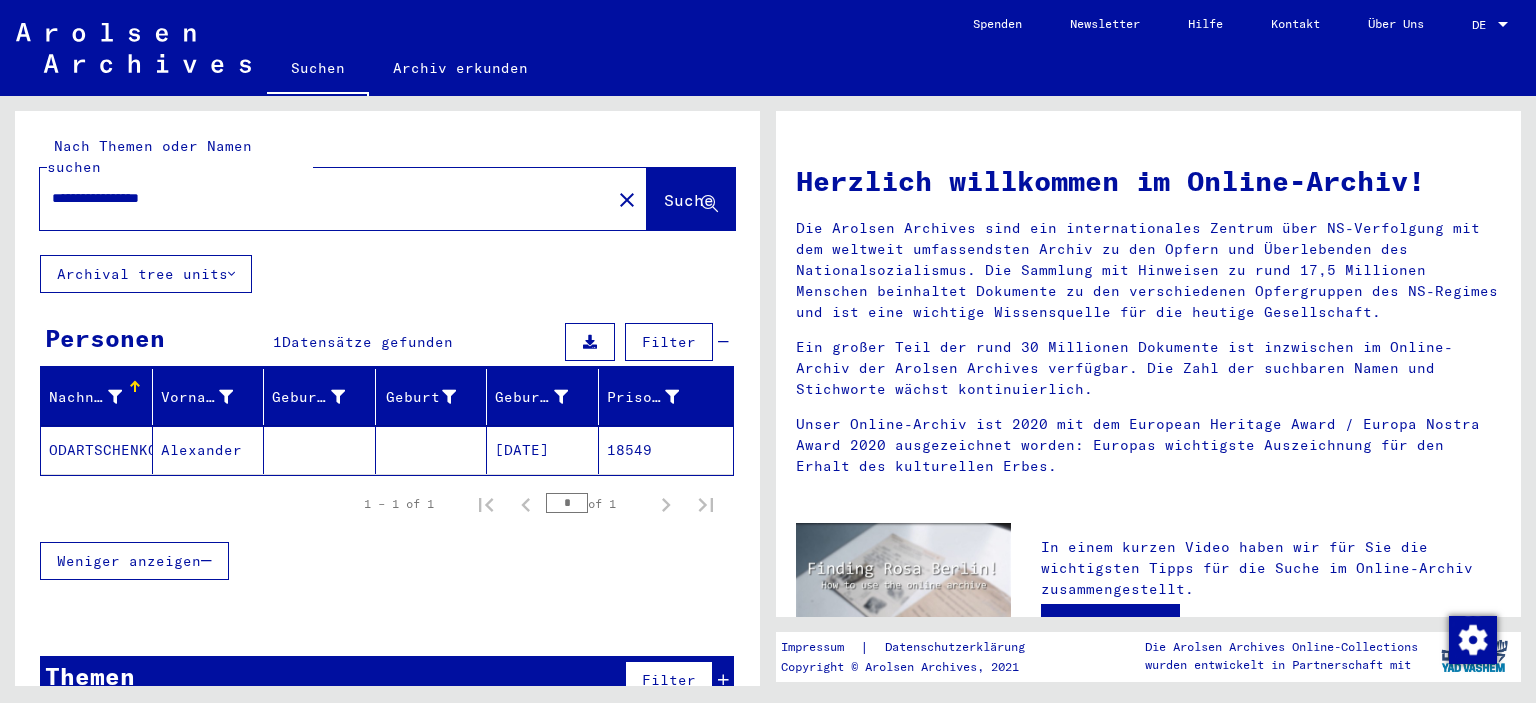 click on "**********" at bounding box center [319, 198] 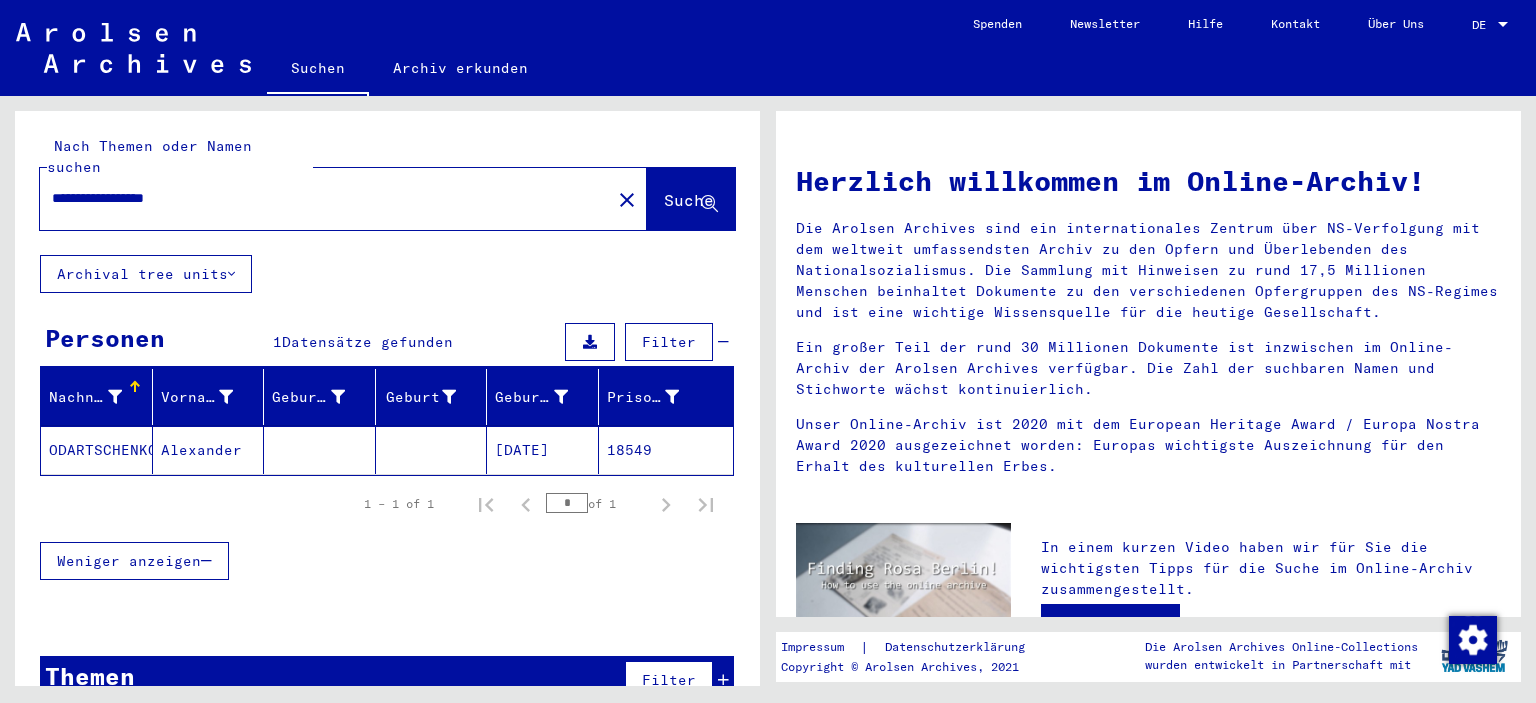 type on "**********" 